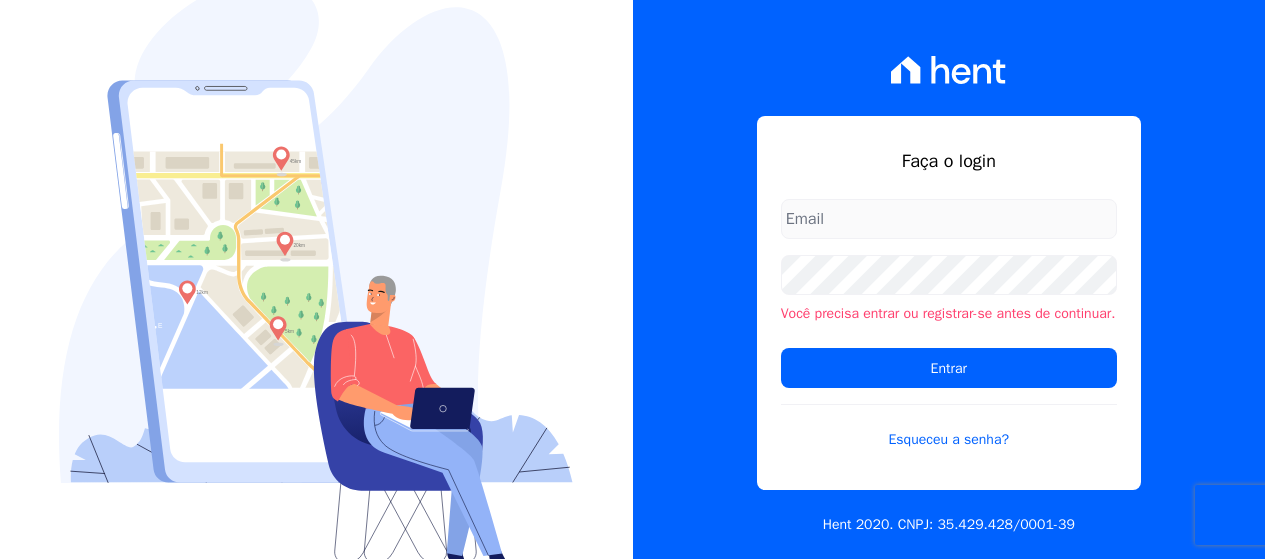 scroll, scrollTop: 0, scrollLeft: 0, axis: both 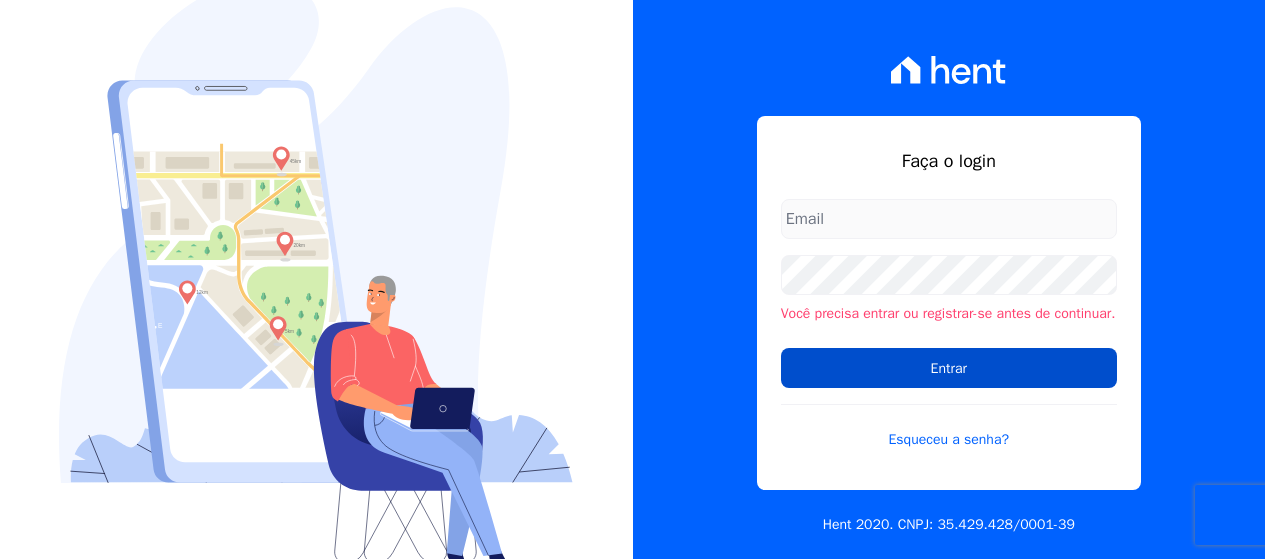 type on "[EMAIL]" 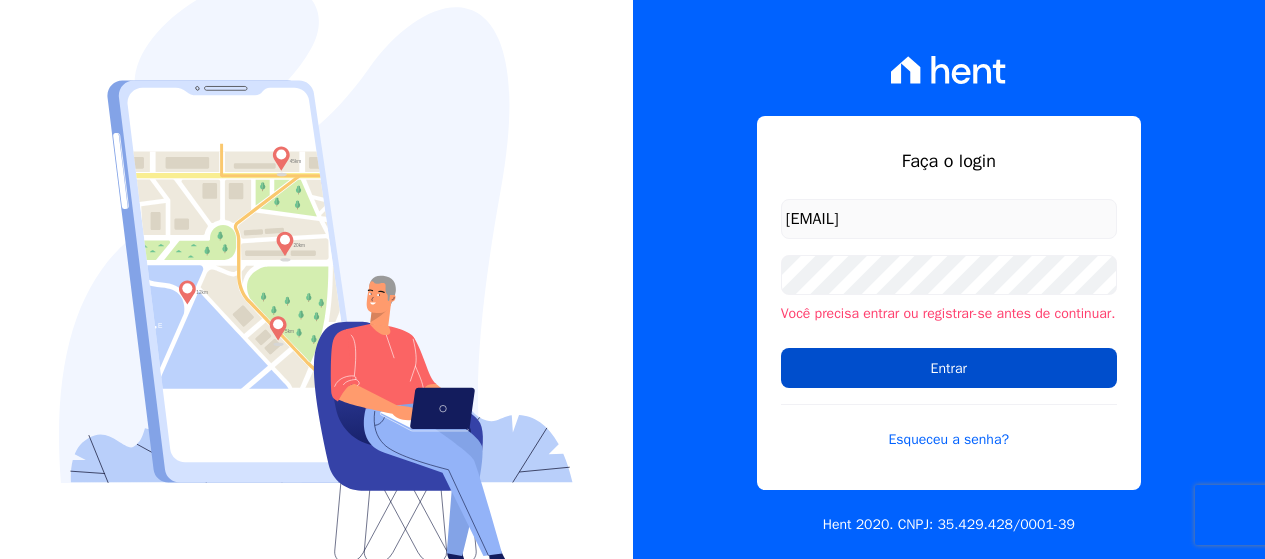 click on "Entrar" at bounding box center [949, 368] 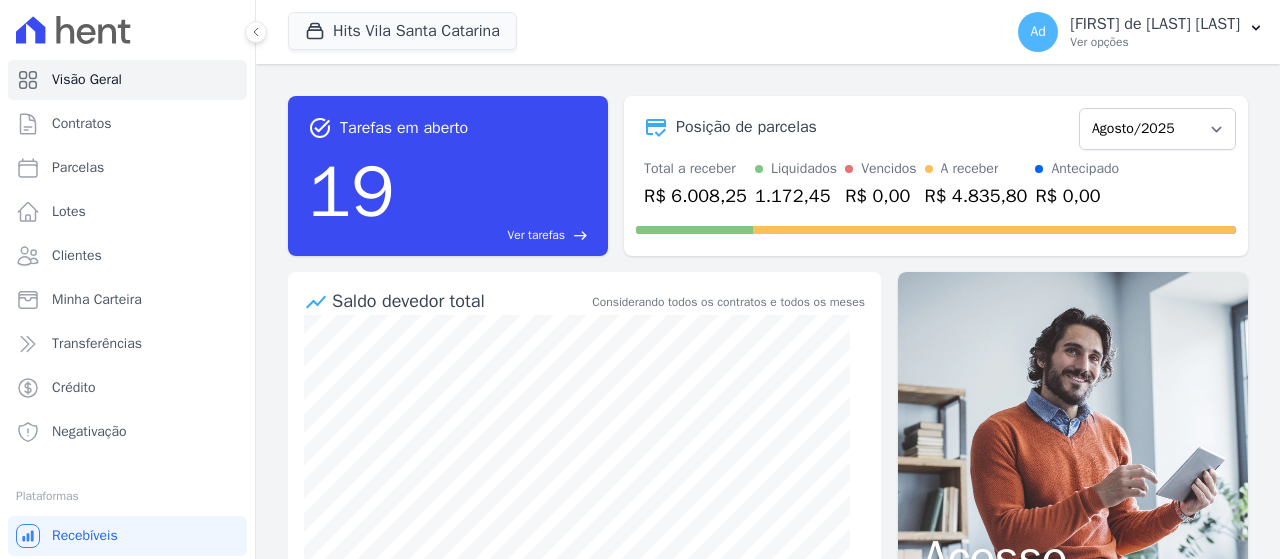 scroll, scrollTop: 0, scrollLeft: 0, axis: both 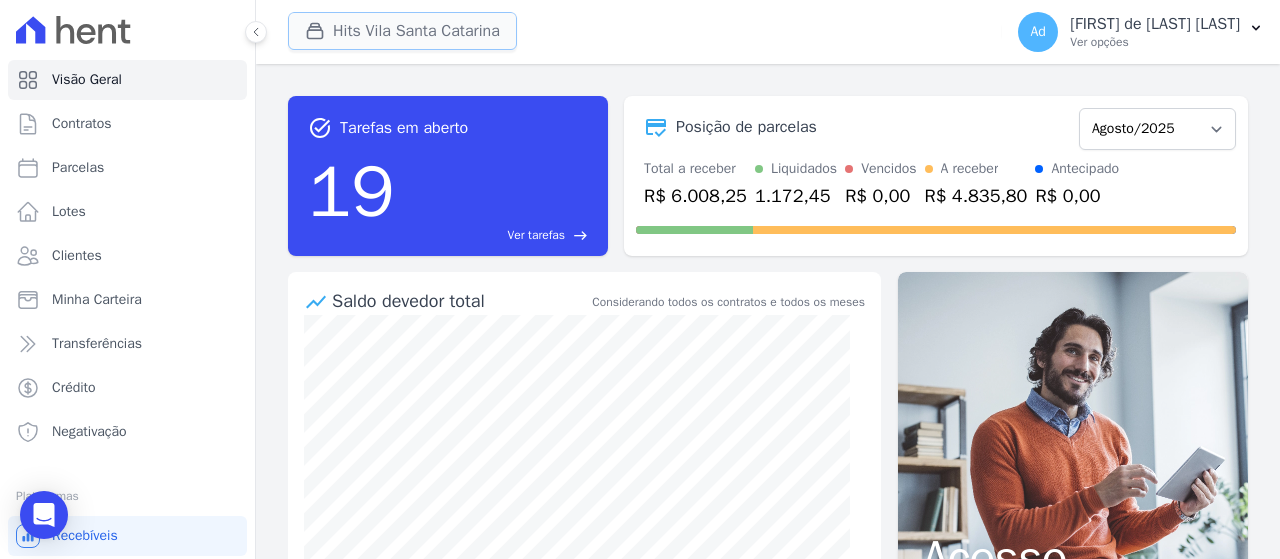 click on "Hits Vila Santa Catarina" at bounding box center [402, 31] 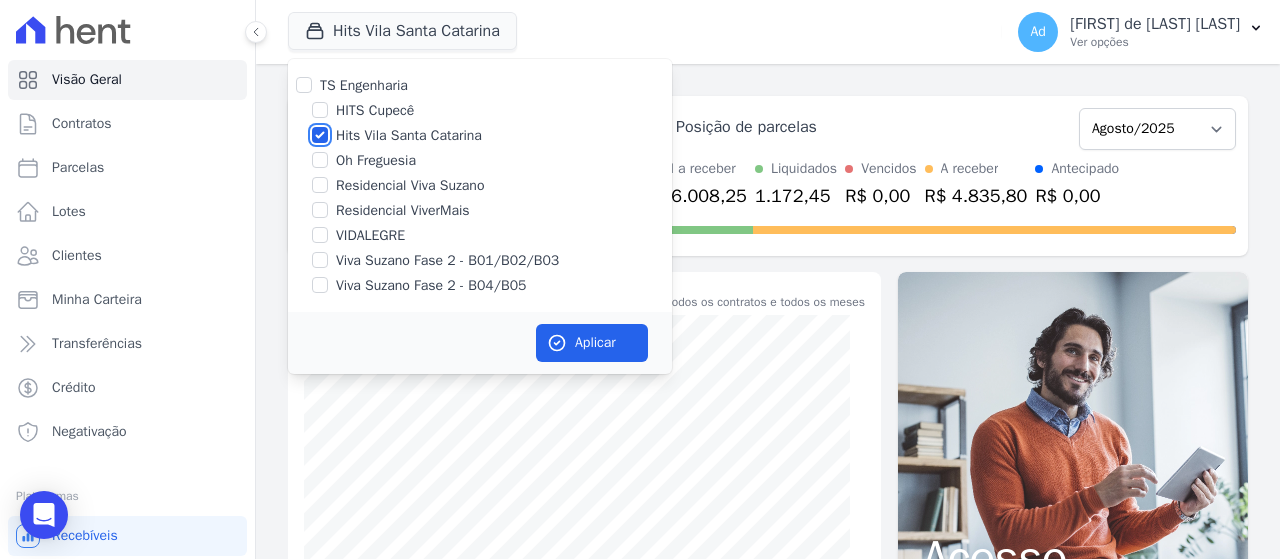 click on "Hits Vila Santa Catarina" at bounding box center [320, 135] 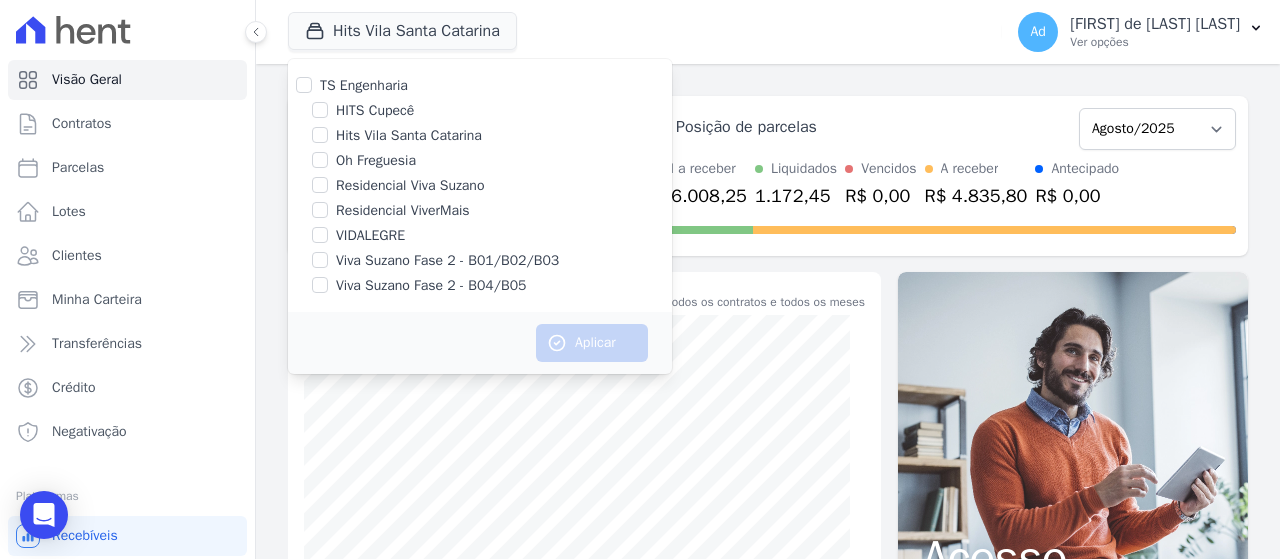 click on "Viva Suzano Fase 2 - B01/B02/B03" at bounding box center [447, 260] 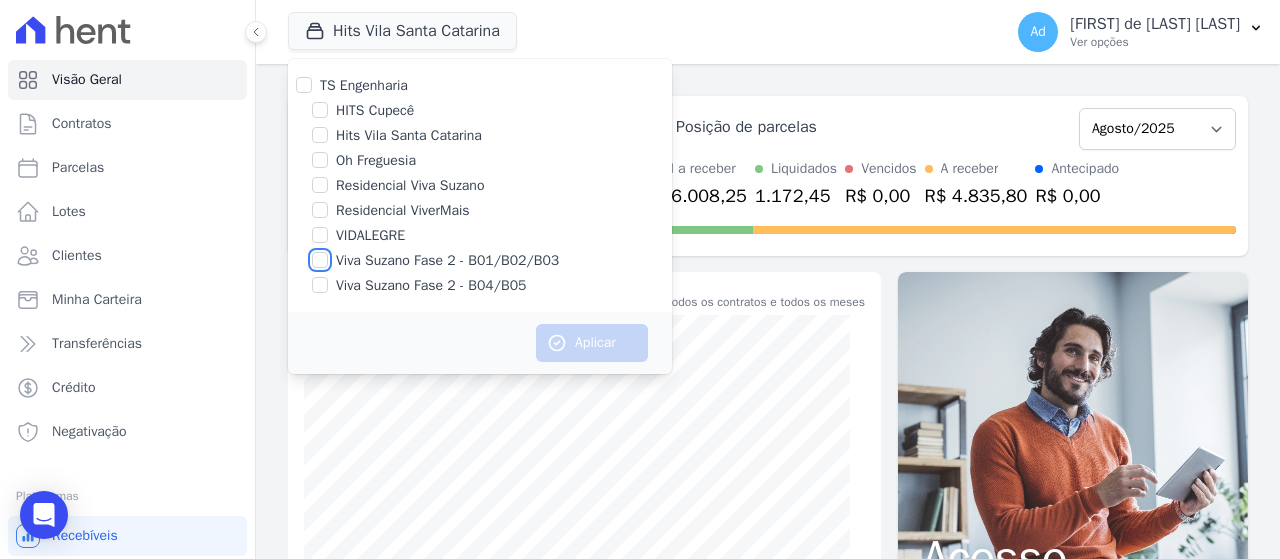 checkbox on "true" 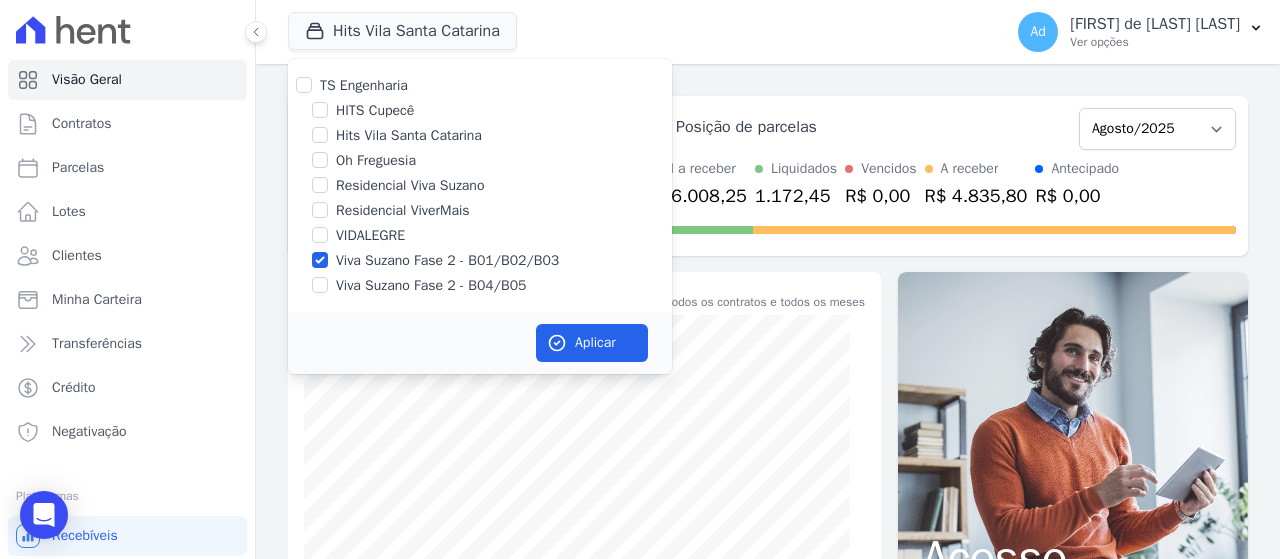 click on "Viva Suzano Fase 2 - B04/B05" at bounding box center (431, 285) 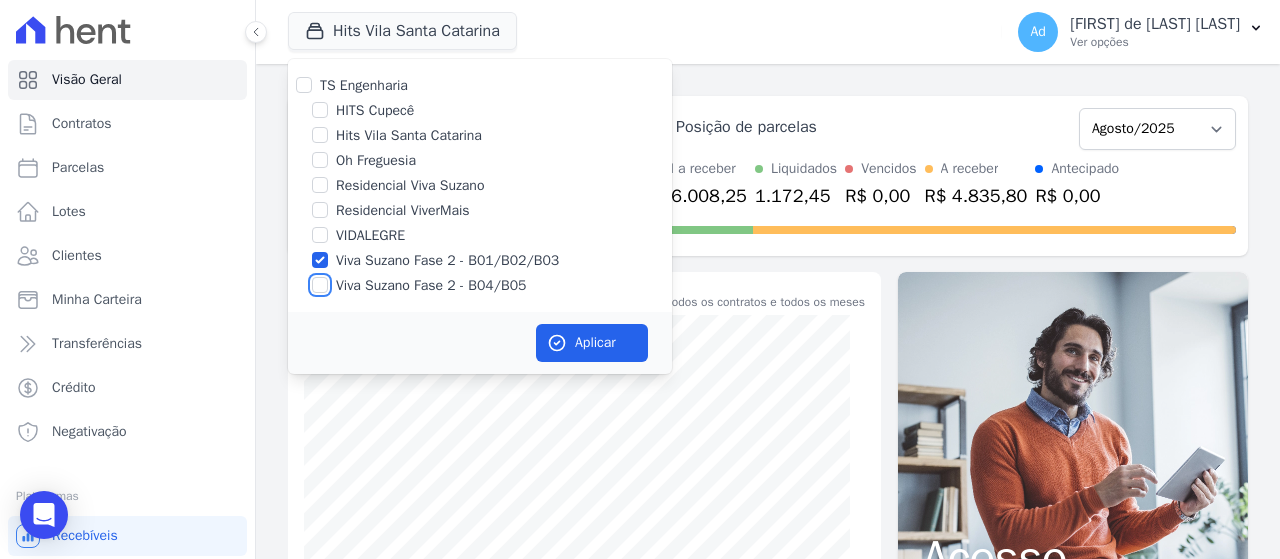 click on "Viva Suzano Fase 2 - B04/B05" at bounding box center (320, 285) 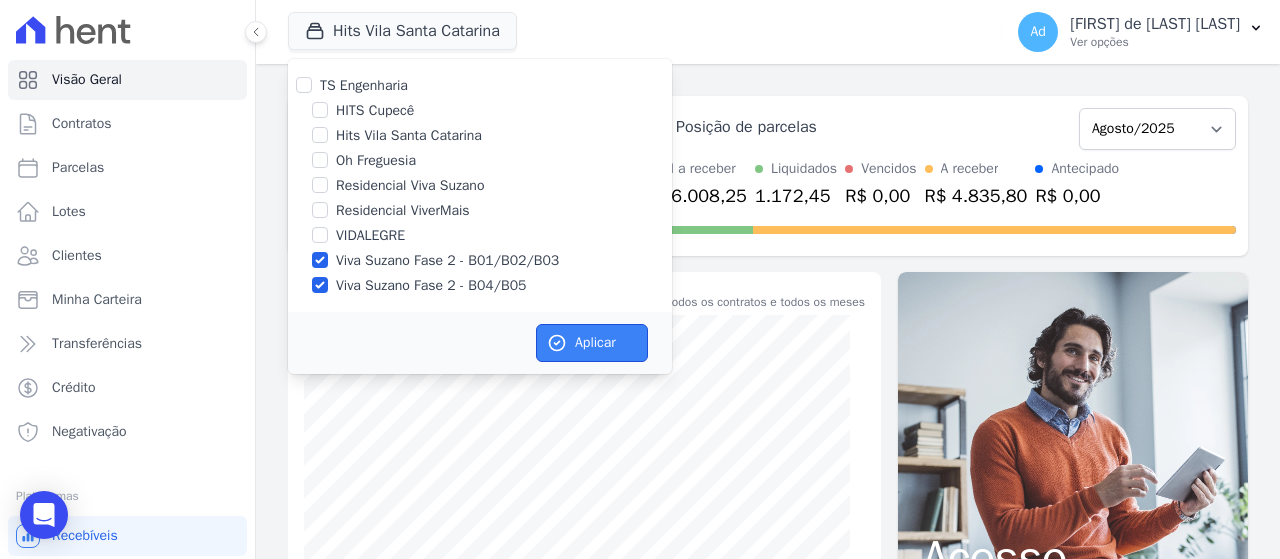 click on "Aplicar" at bounding box center (592, 343) 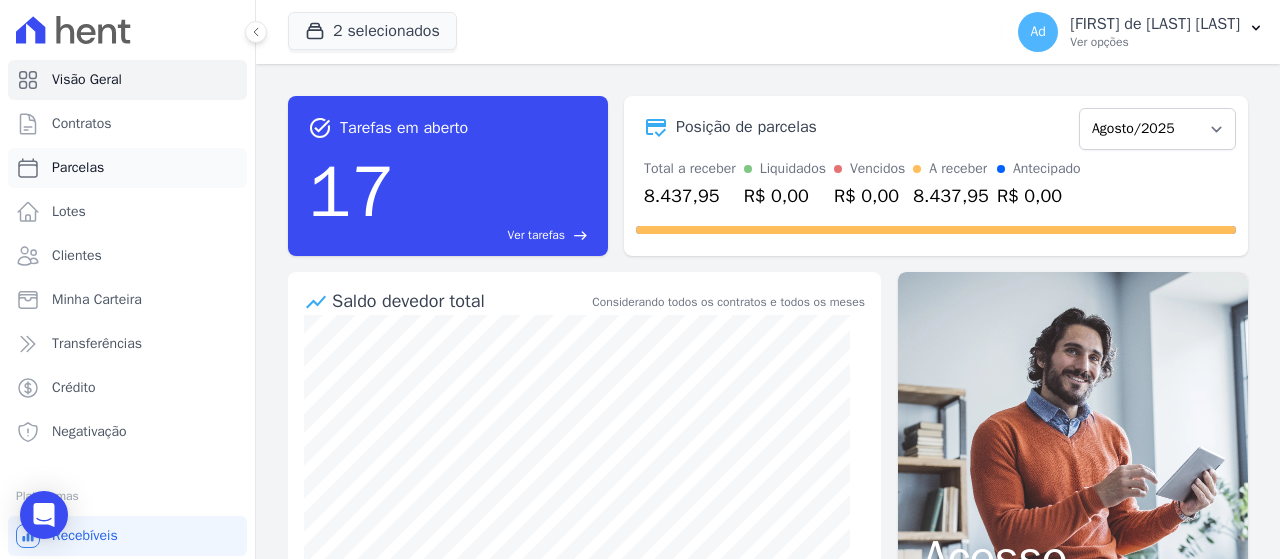 click on "Parcelas" at bounding box center (127, 168) 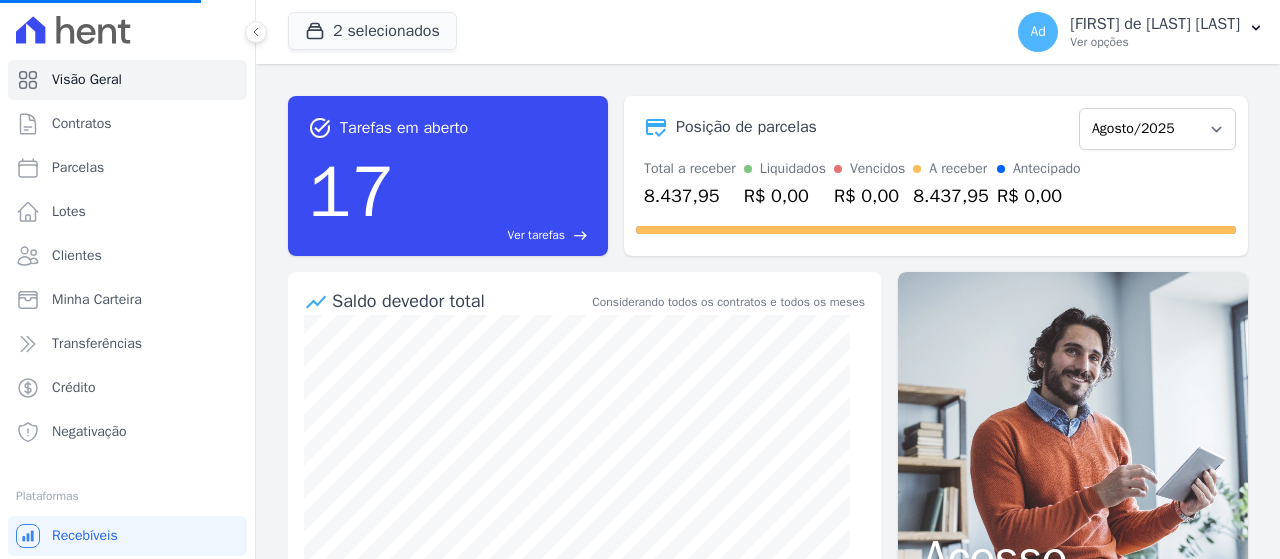 select 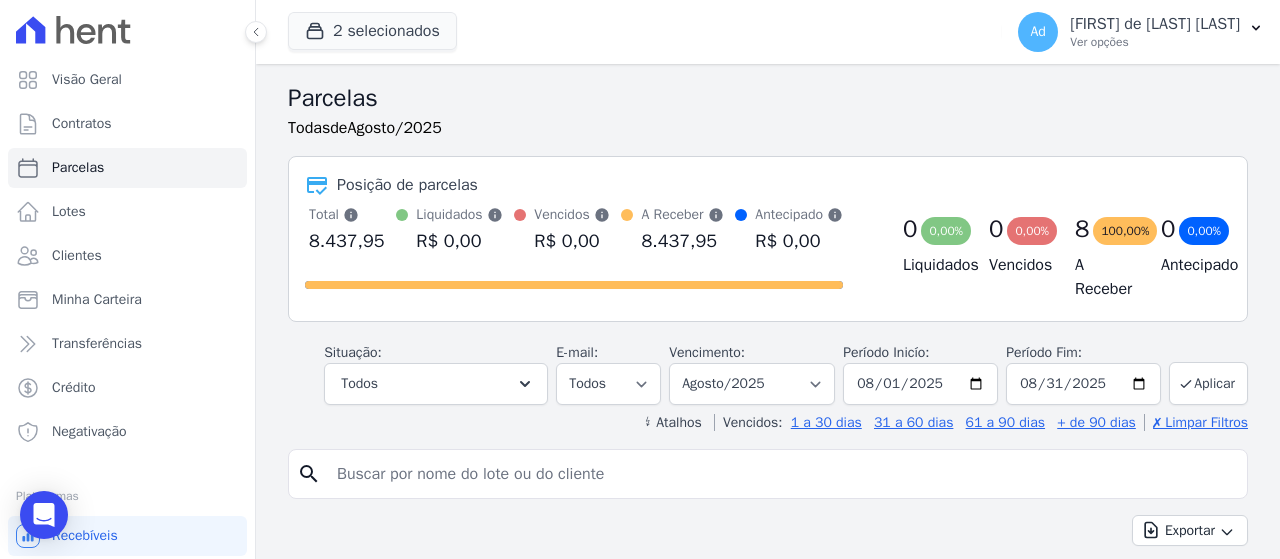 scroll, scrollTop: 200, scrollLeft: 0, axis: vertical 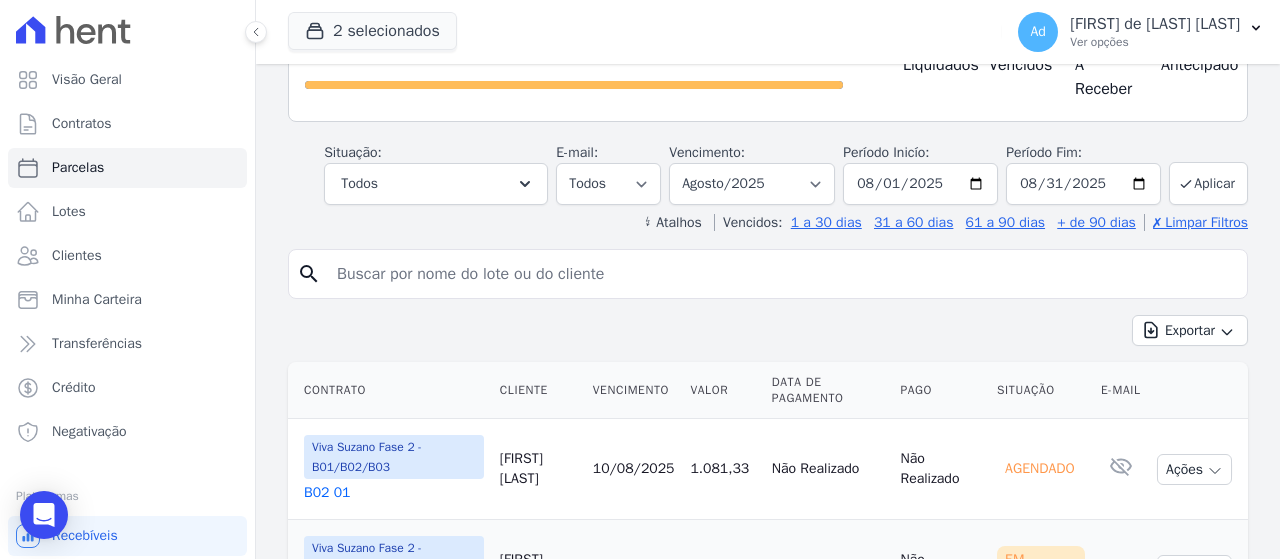 click on "Vencimento" at bounding box center (634, 390) 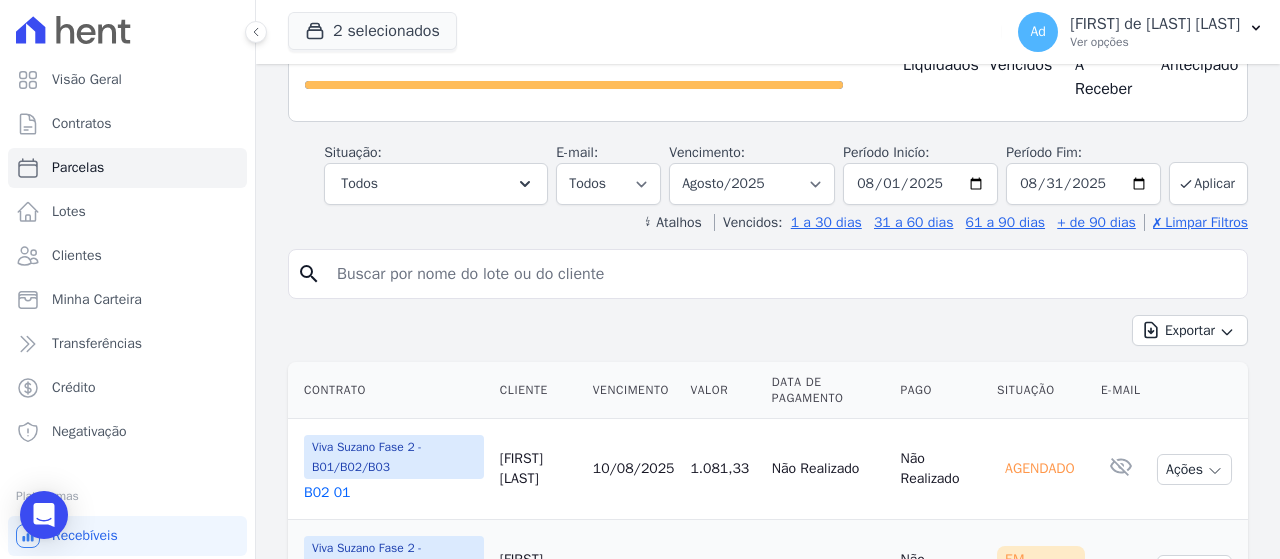 click at bounding box center (782, 274) 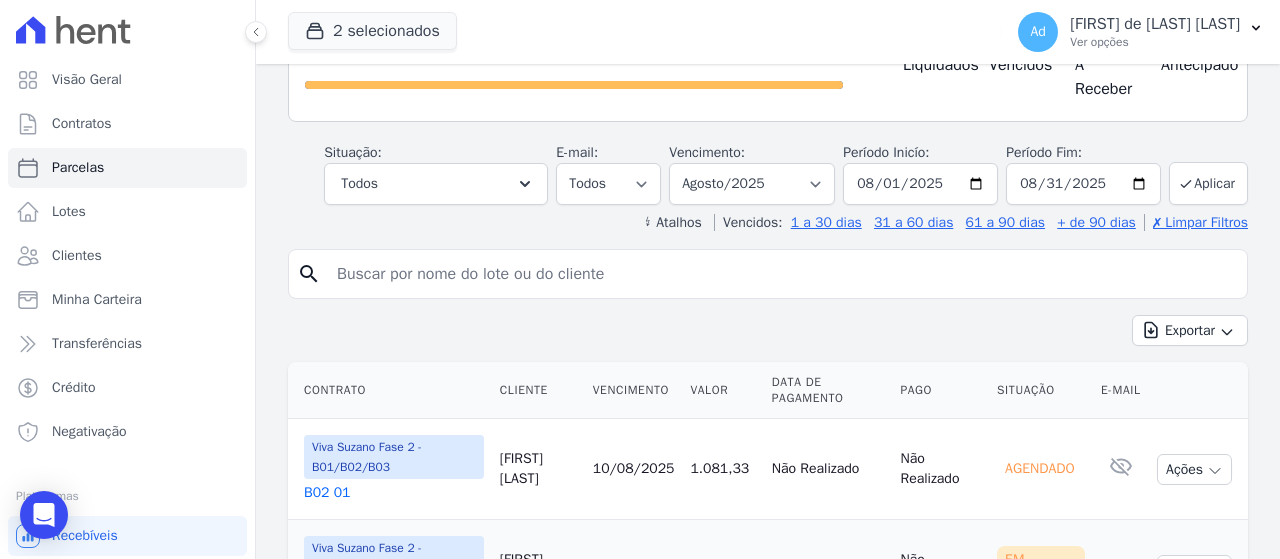 click at bounding box center (782, 274) 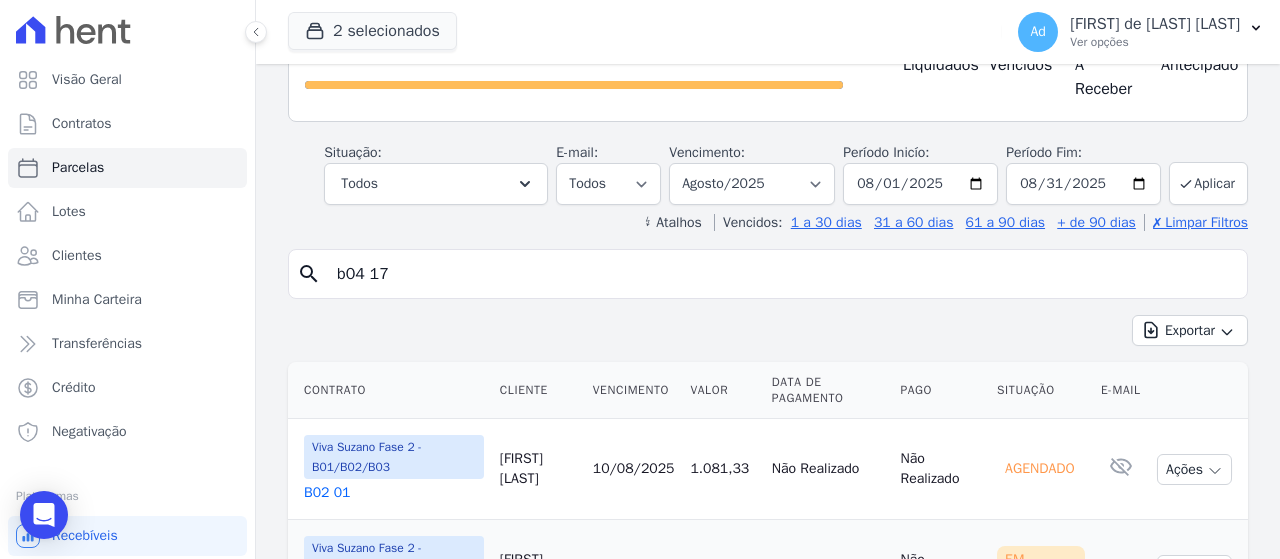 type on "b04 17" 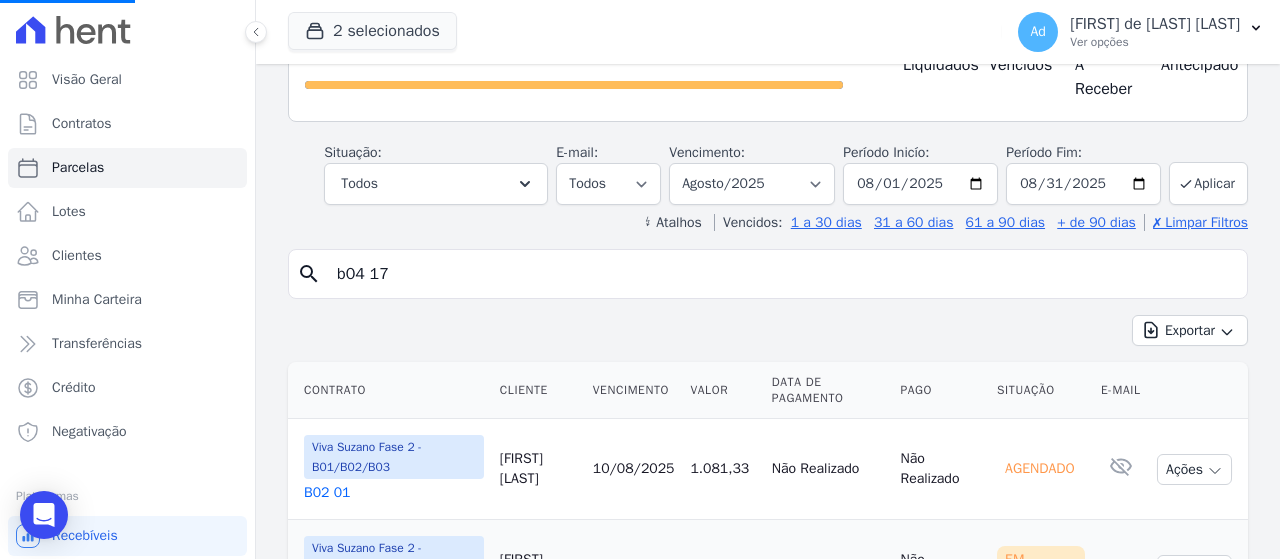select 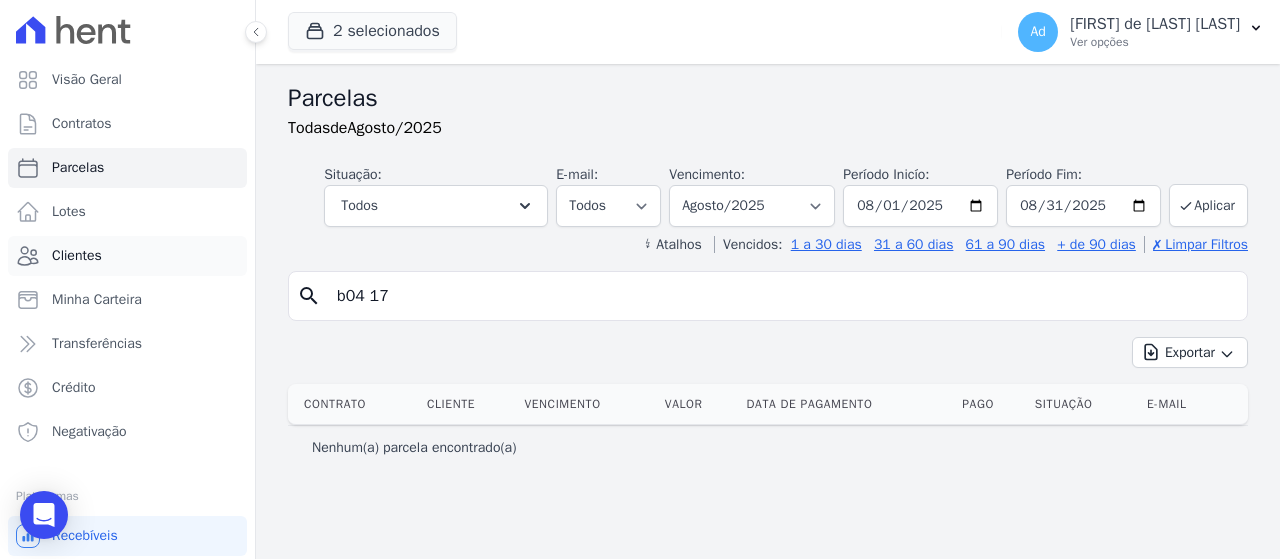 drag, startPoint x: 439, startPoint y: 289, endPoint x: 200, endPoint y: 267, distance: 240.01042 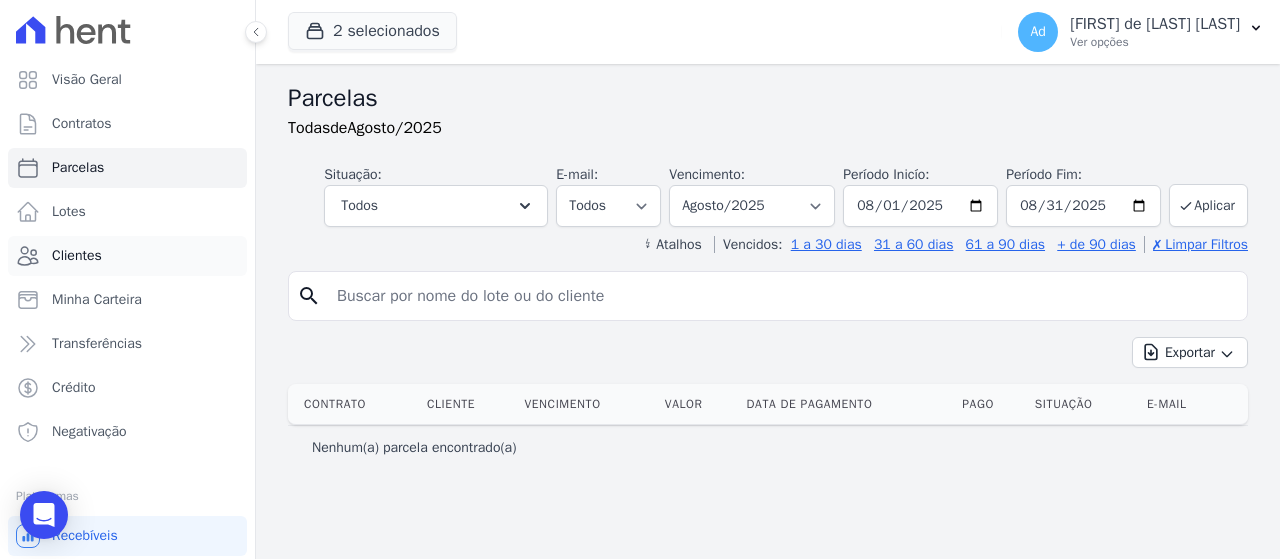 type 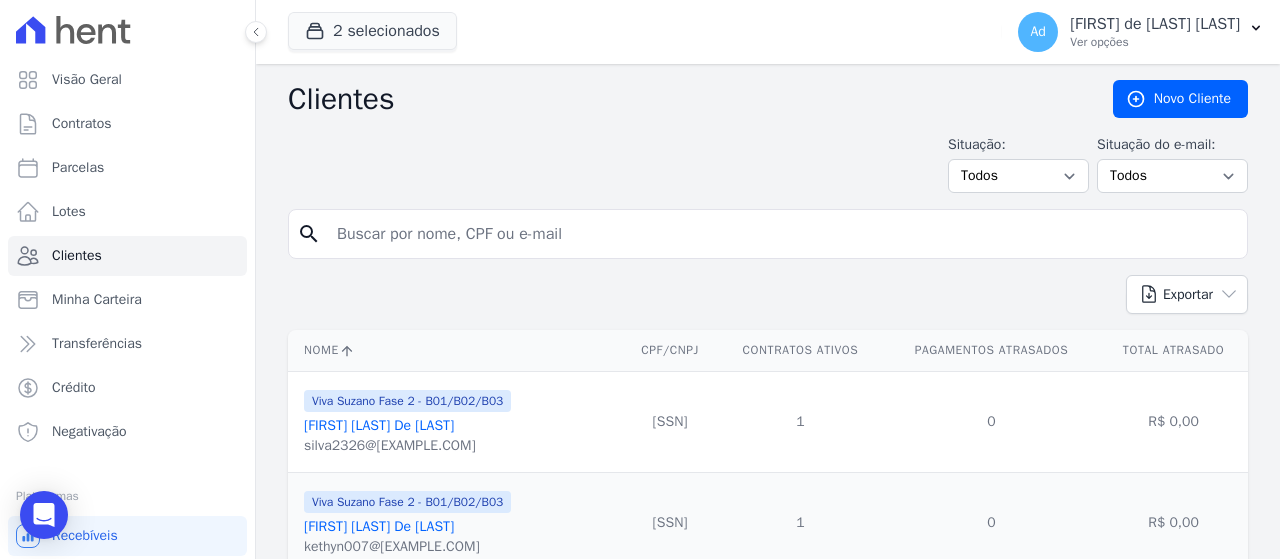 click at bounding box center [782, 234] 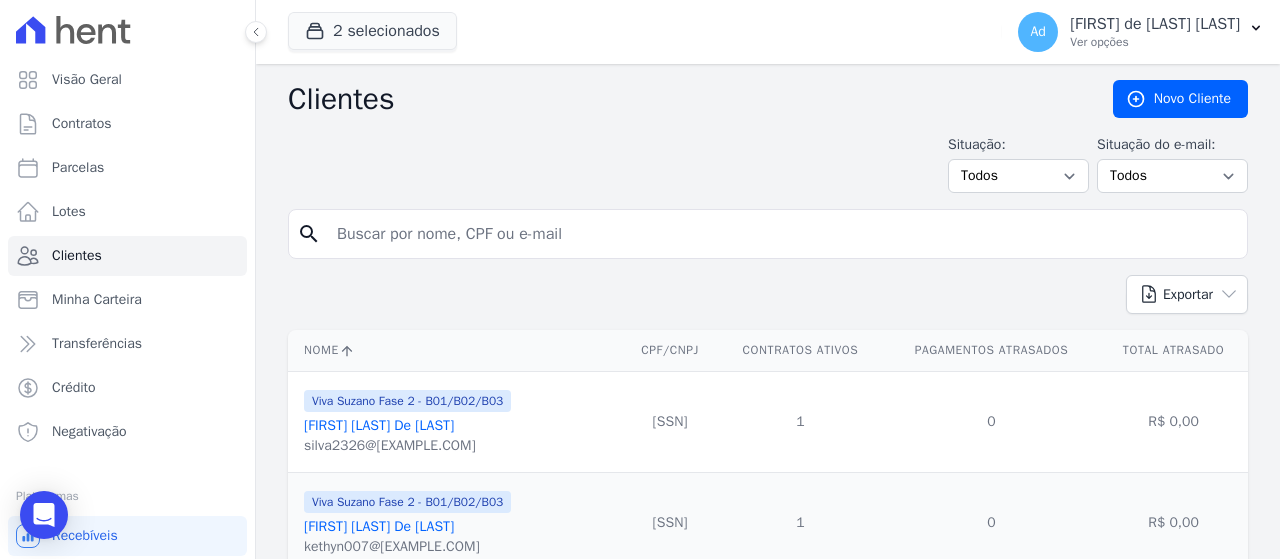 paste on "[FIRST] [LAST] [LAST]" 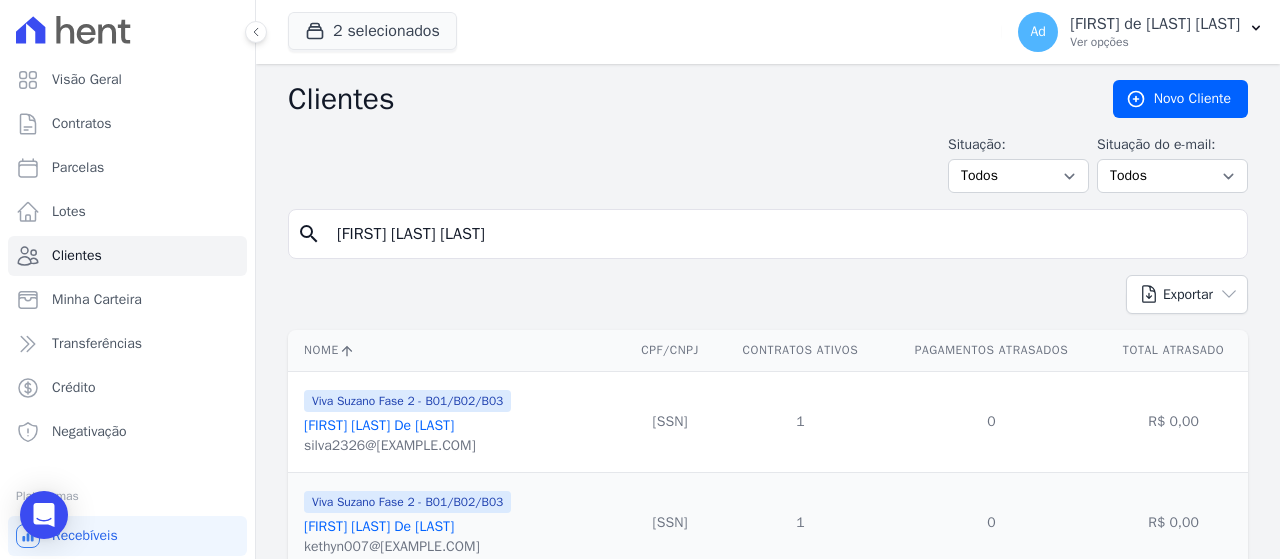 type on "[FIRST] [LAST] [LAST]" 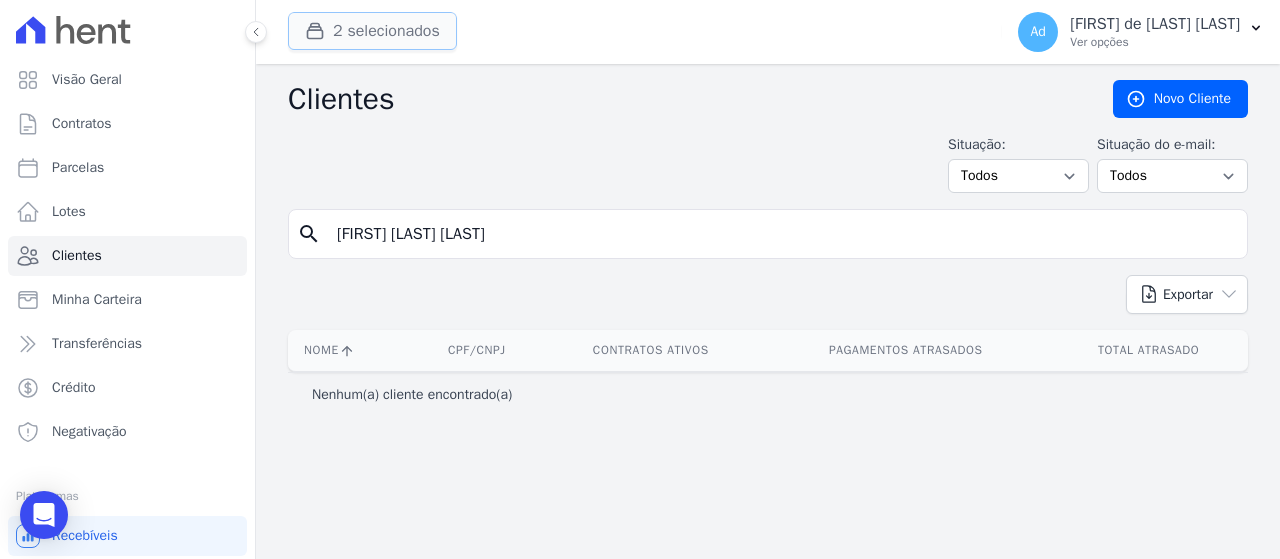 click on "2 selecionados" at bounding box center [372, 31] 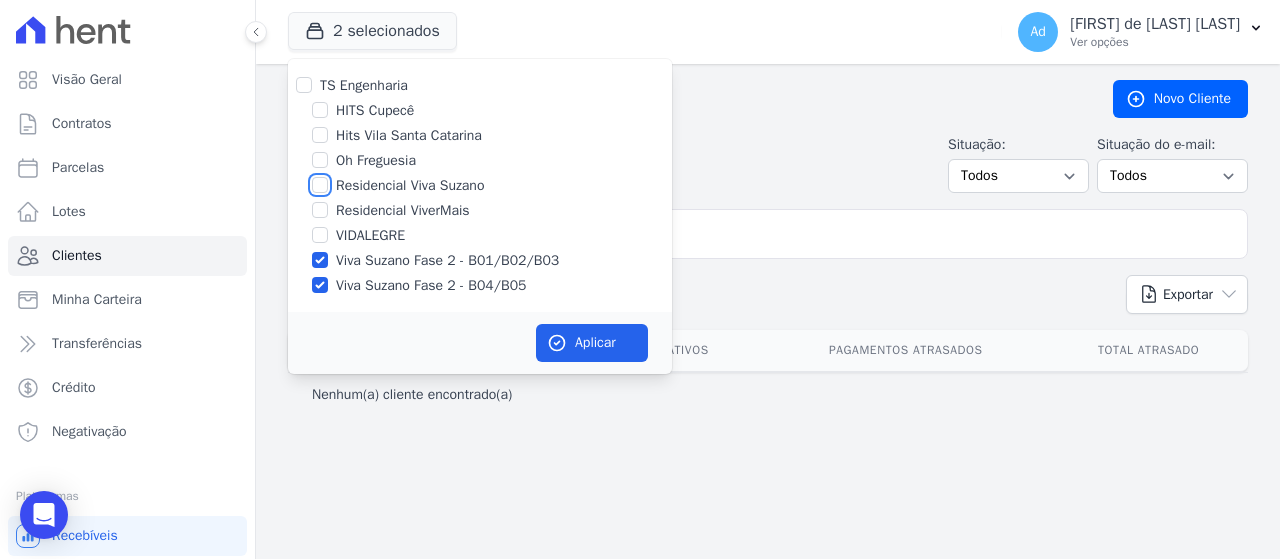 click on "Residencial Viva Suzano" at bounding box center (320, 185) 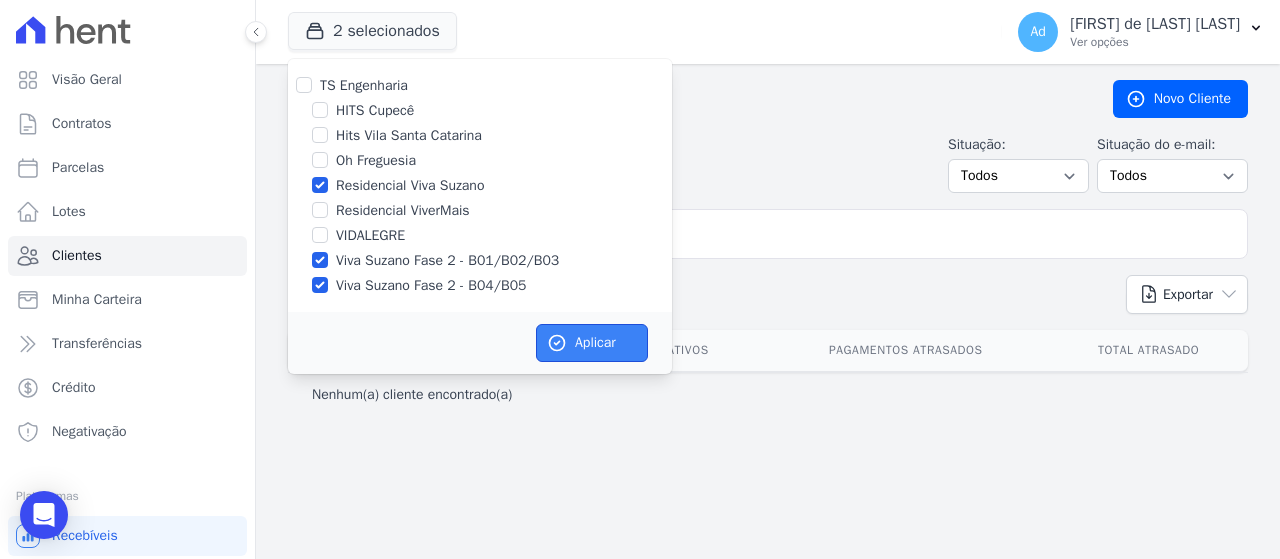 click on "Aplicar" at bounding box center [592, 343] 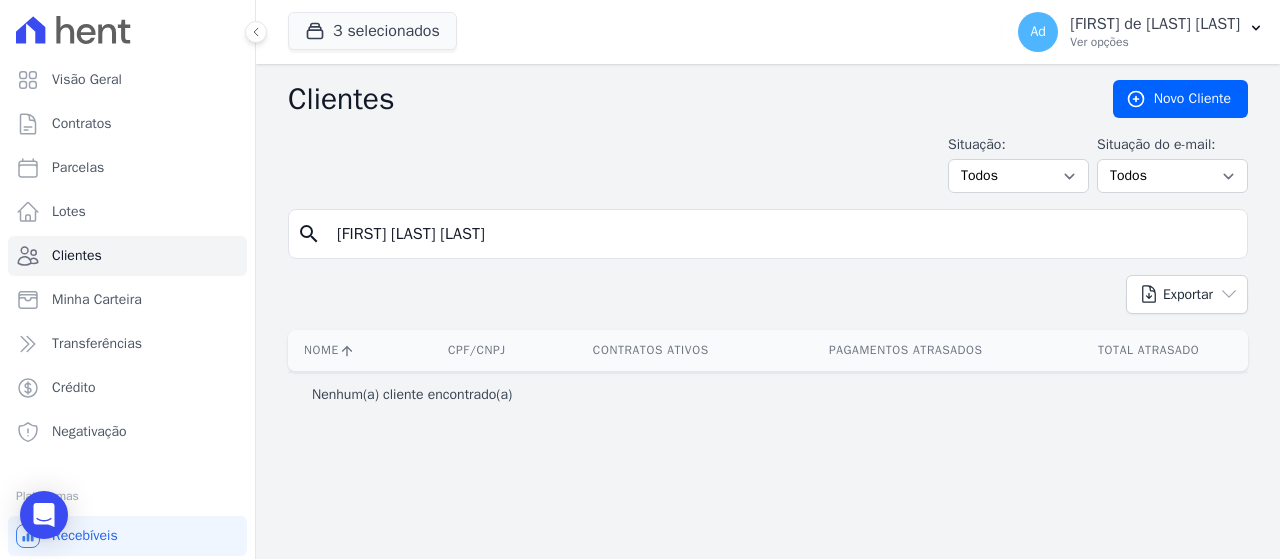 click on "[FIRST] [LAST] [LAST]" at bounding box center (782, 234) 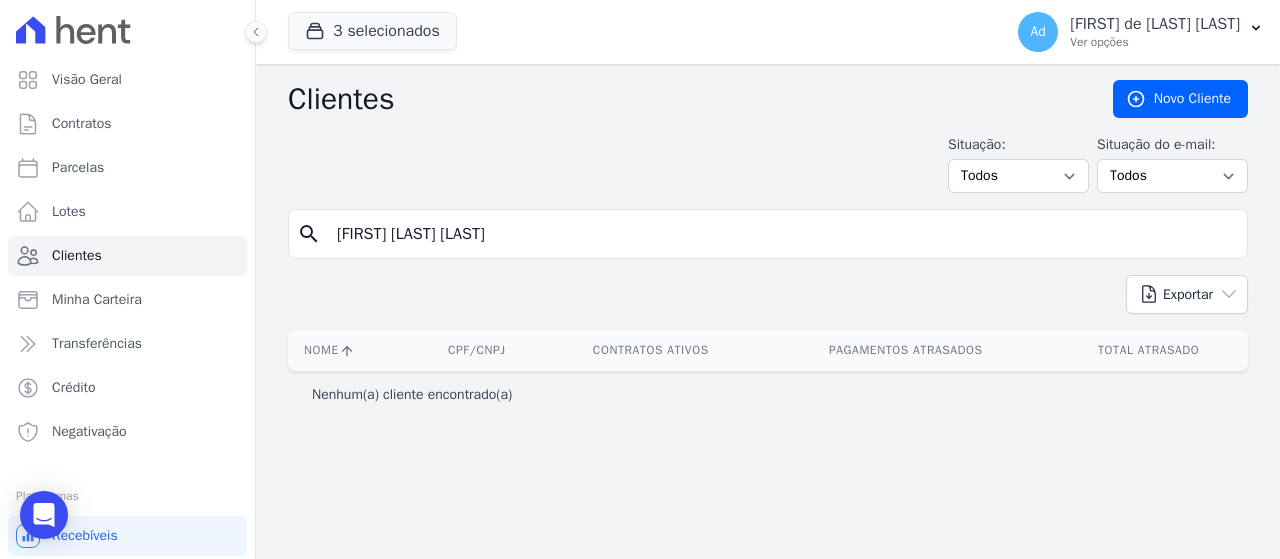 click on "Clientes
Novo Cliente
Situação:
Todos
Adimplentes
Inadimplentes
Situação do e-mail:
Todos
Confirmado
Não confirmado
search
[FIRST] [LAST] [LAST]
Exportar
PDF
CSV
Dimob 2024
Nome
CPF/CNPJ
Contratos Ativos
Pagamentos Atrasados" at bounding box center (768, 311) 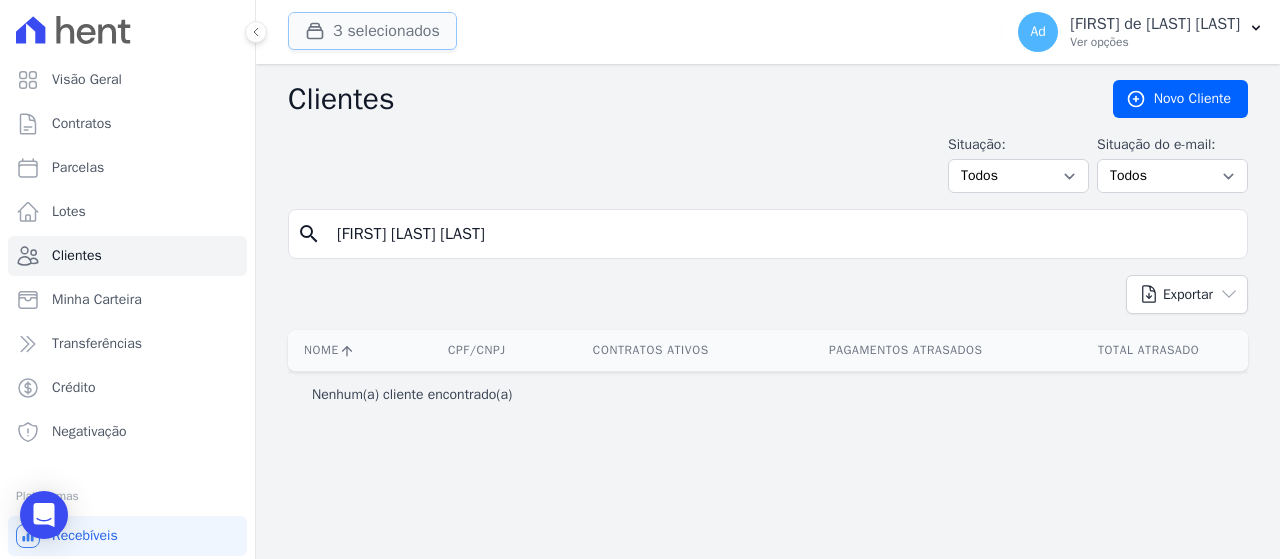 click on "3 selecionados" at bounding box center [372, 31] 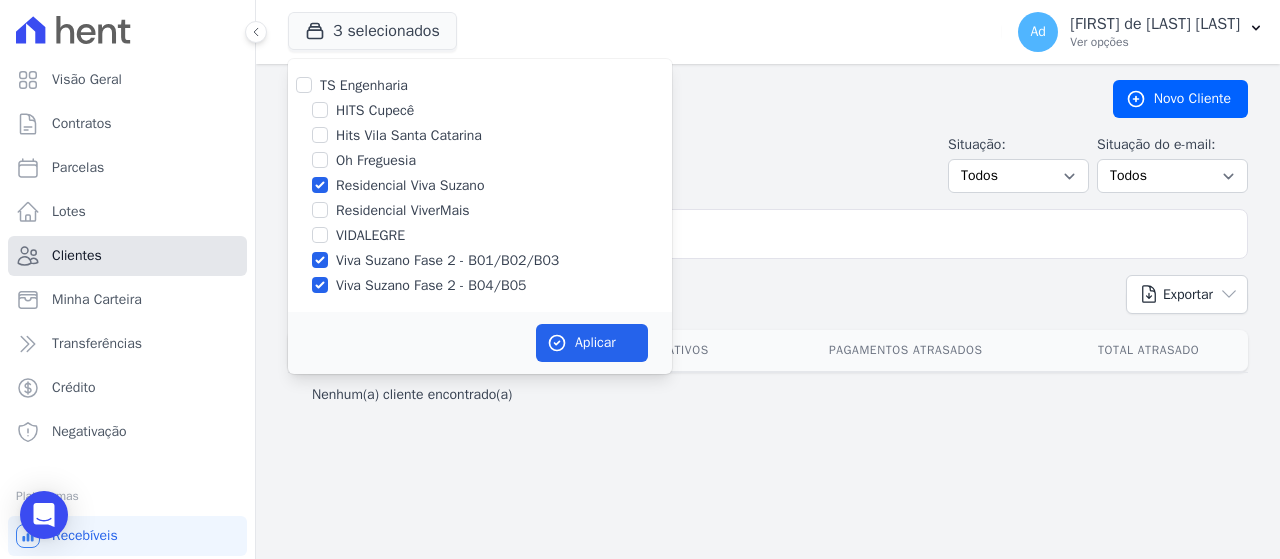click on "Clientes" at bounding box center (127, 256) 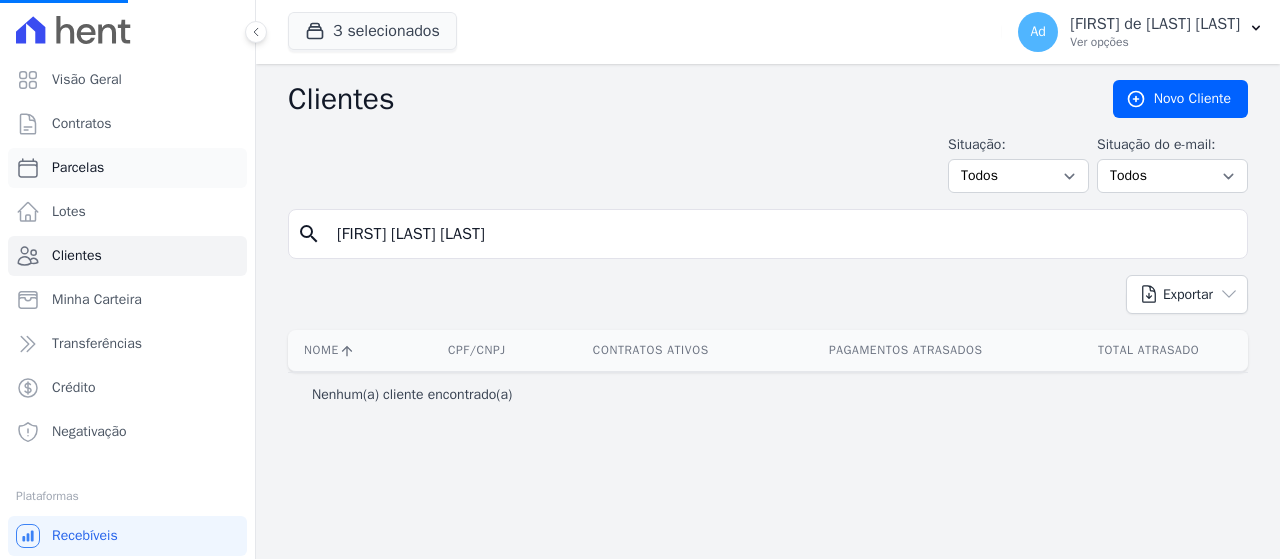 click on "Parcelas" at bounding box center (127, 168) 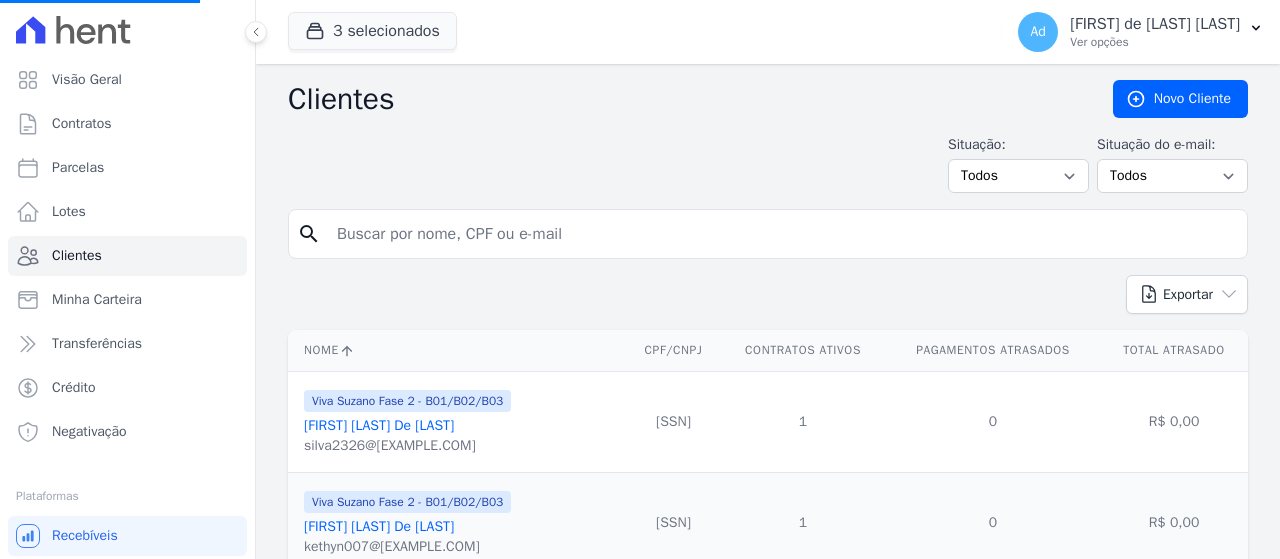 click at bounding box center (782, 234) 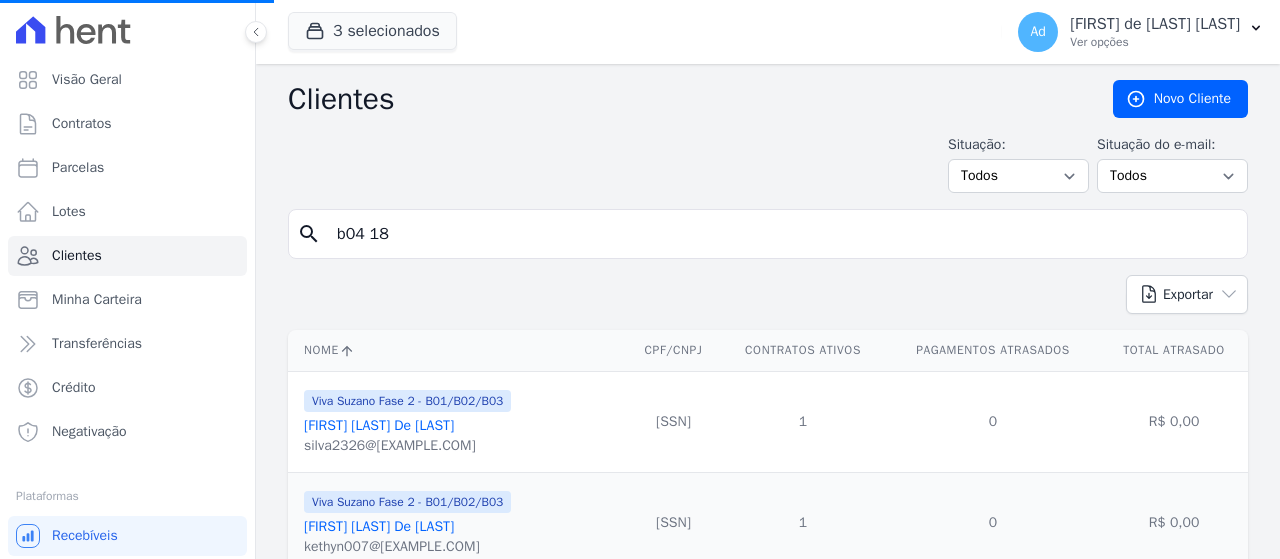 type on "b04 18" 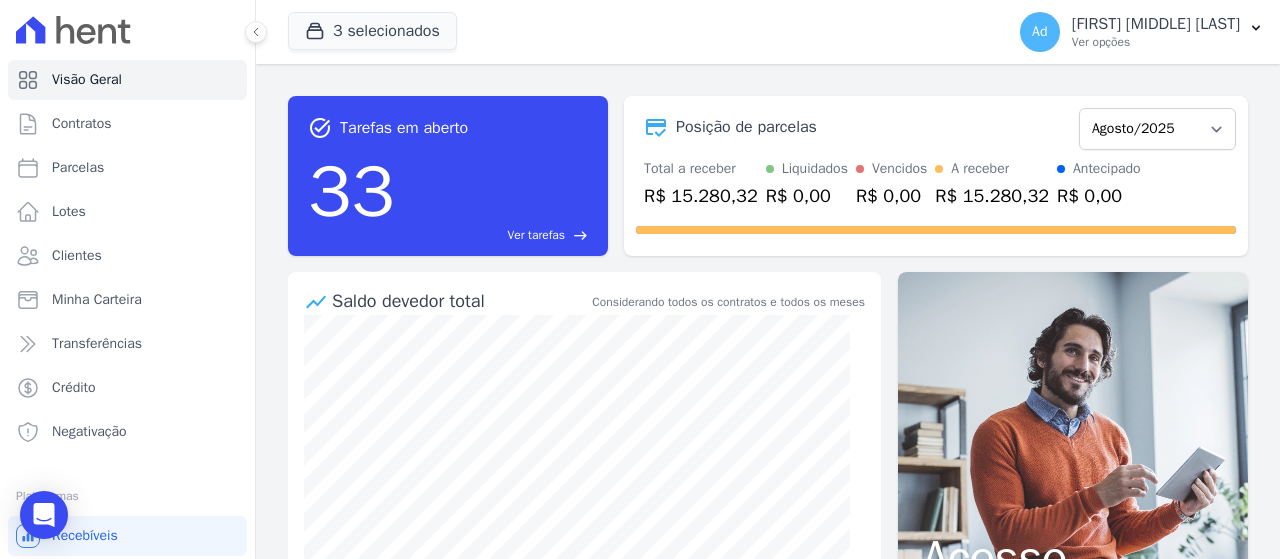 scroll, scrollTop: 0, scrollLeft: 0, axis: both 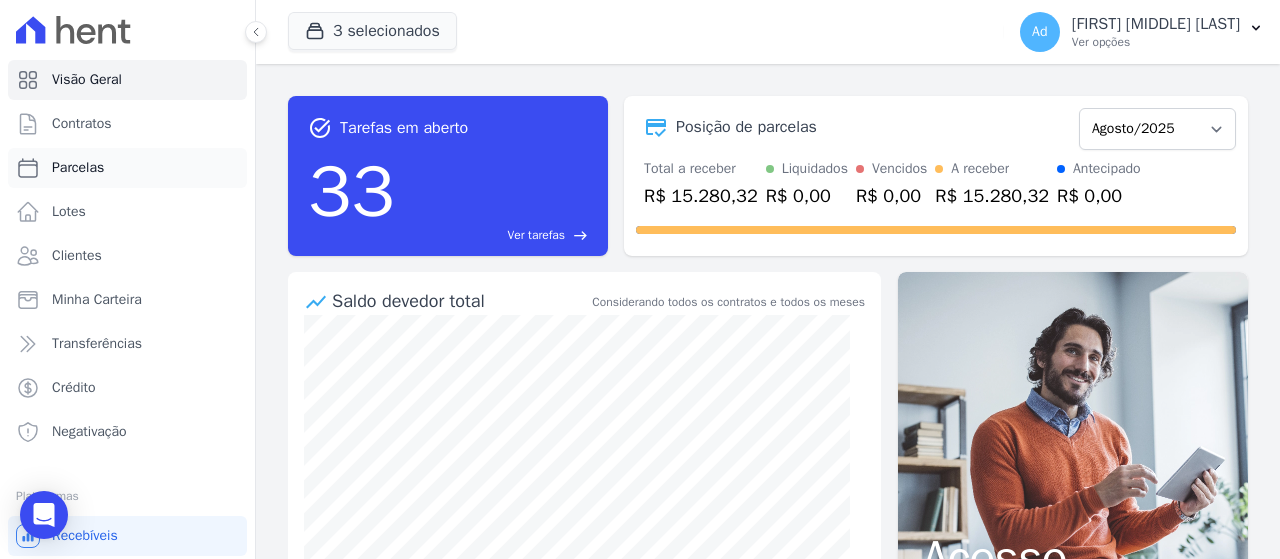 click on "Parcelas" at bounding box center (127, 168) 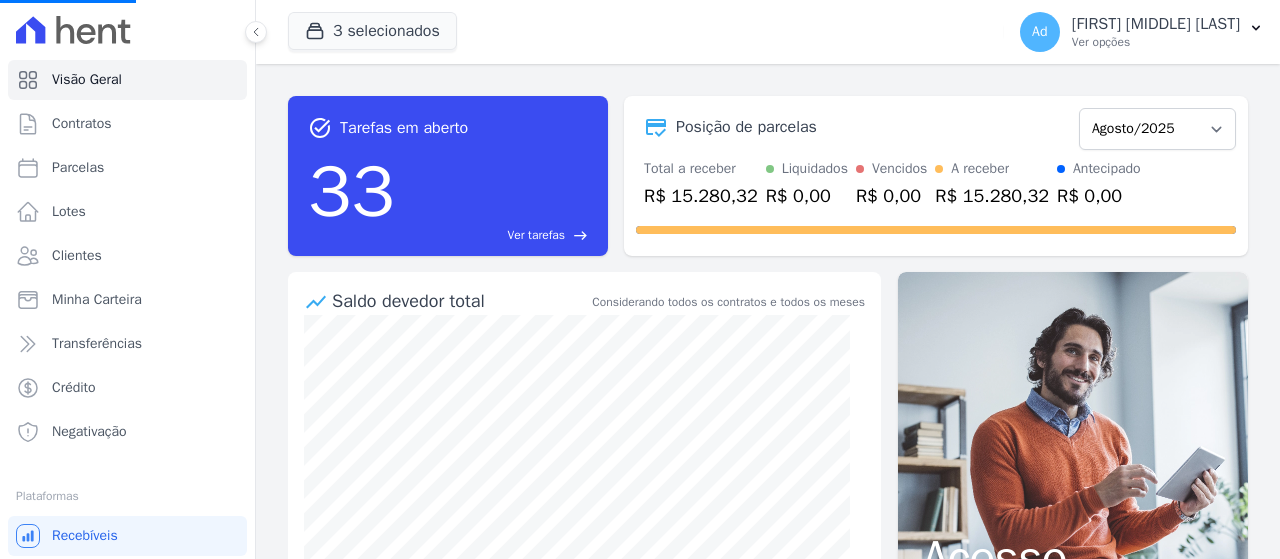 select 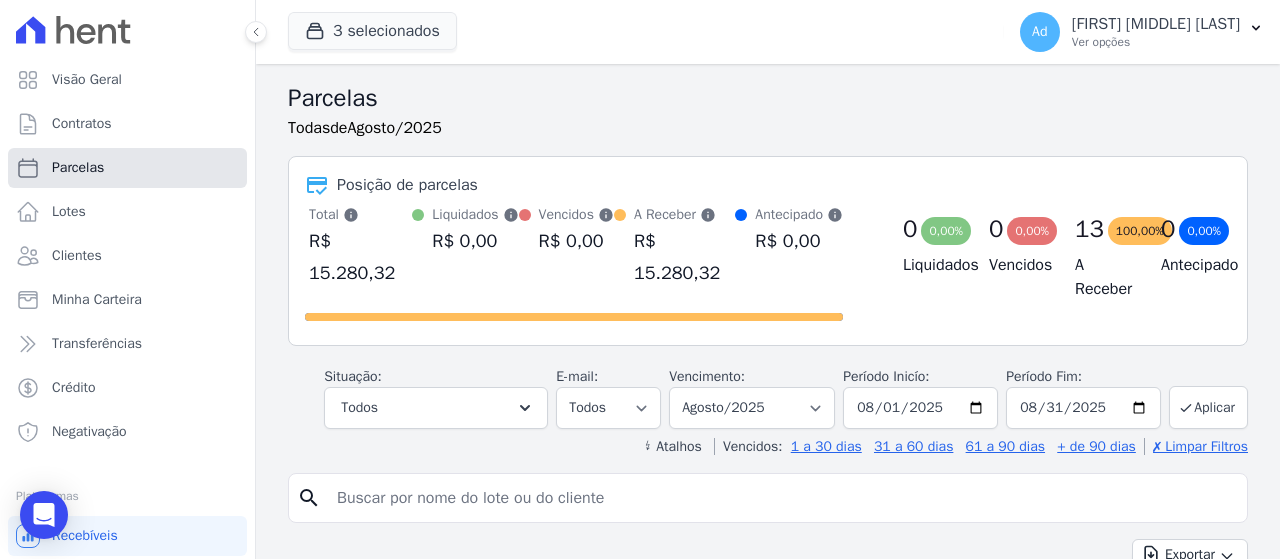 click on "Parcelas" at bounding box center [127, 168] 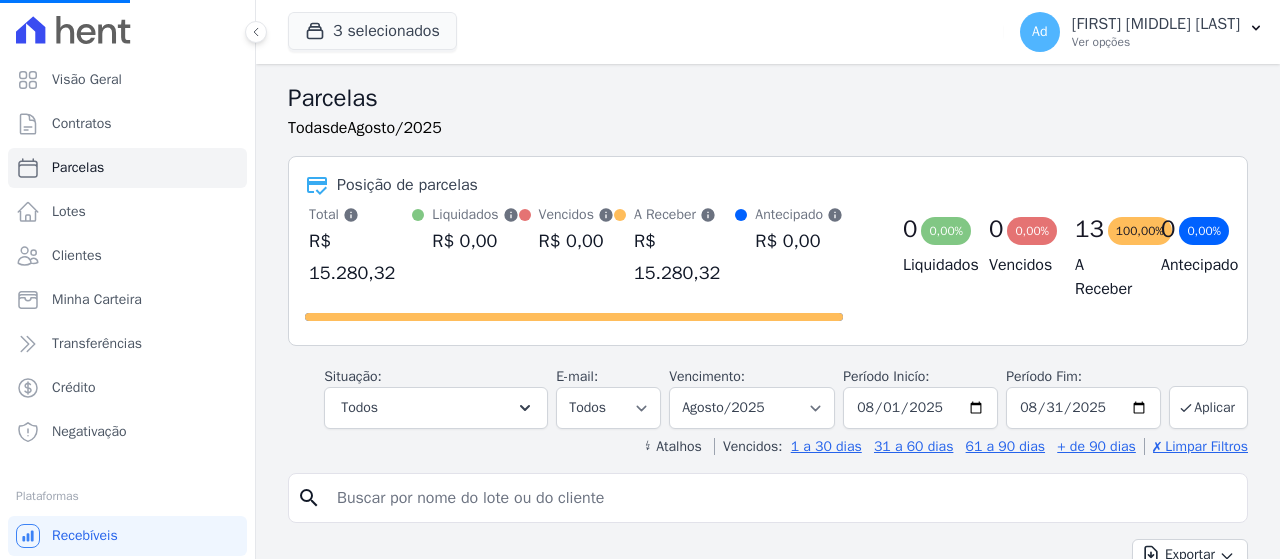 click at bounding box center (782, 498) 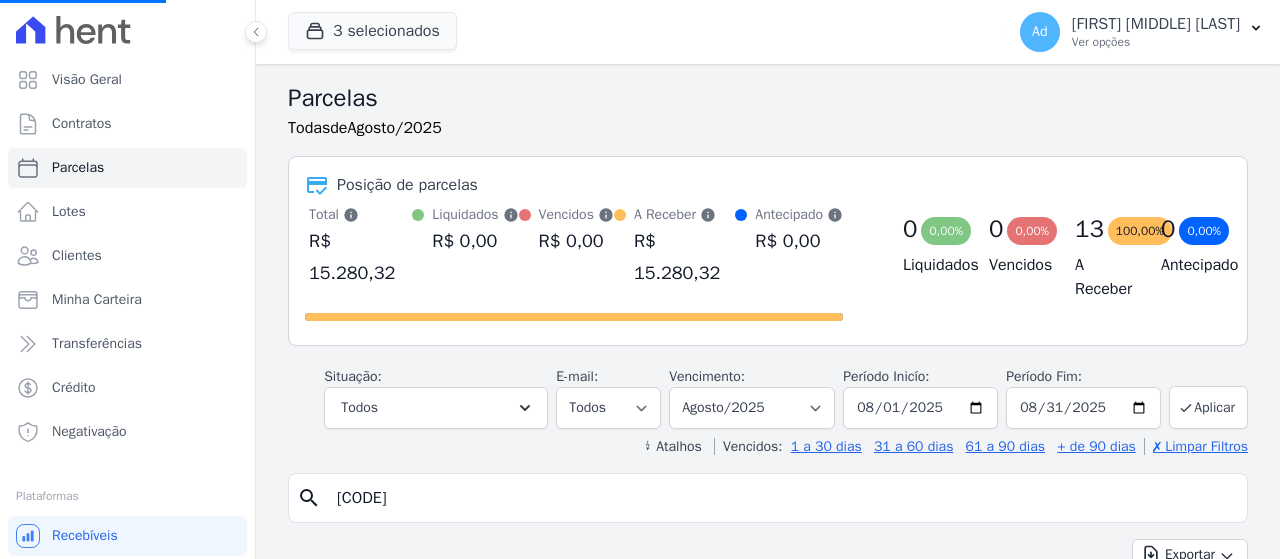 type on "b04 18" 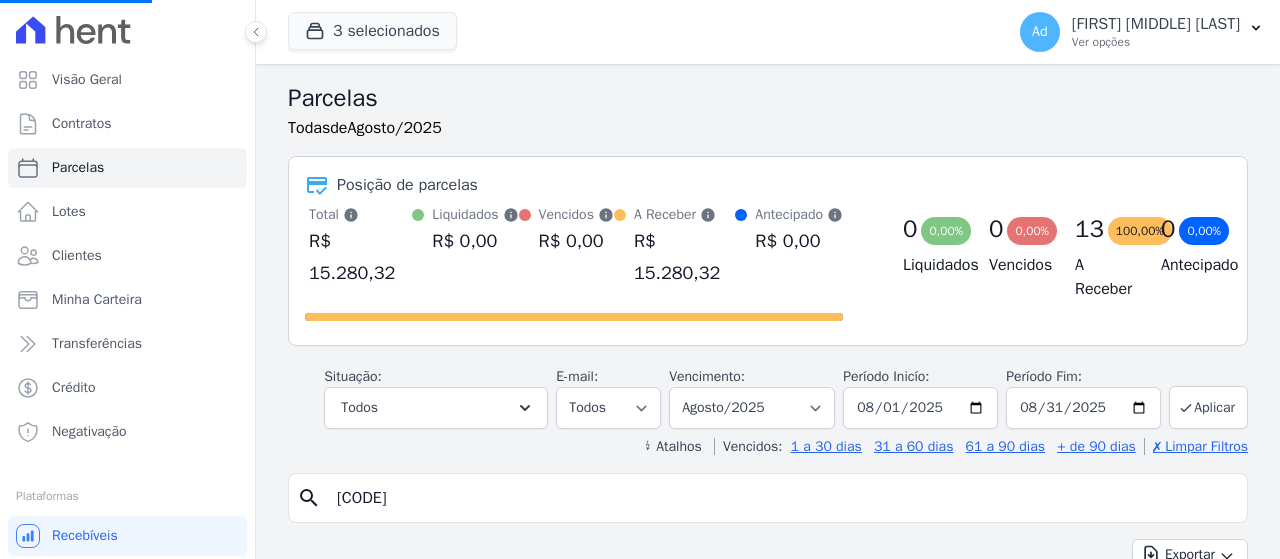 select 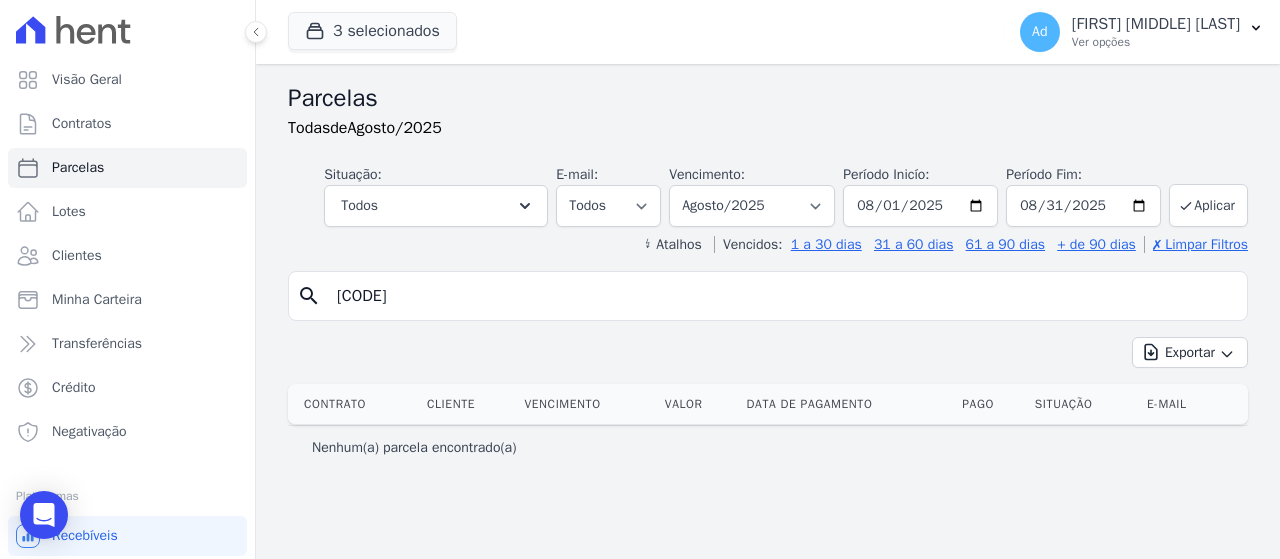 drag, startPoint x: 463, startPoint y: 290, endPoint x: 310, endPoint y: 280, distance: 153.32645 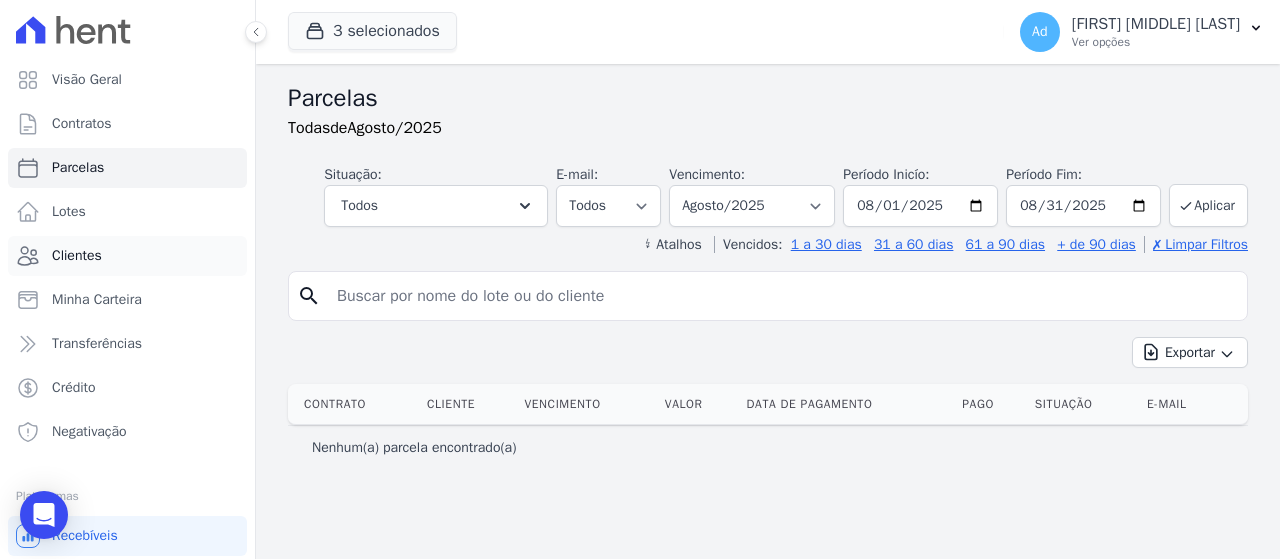 type 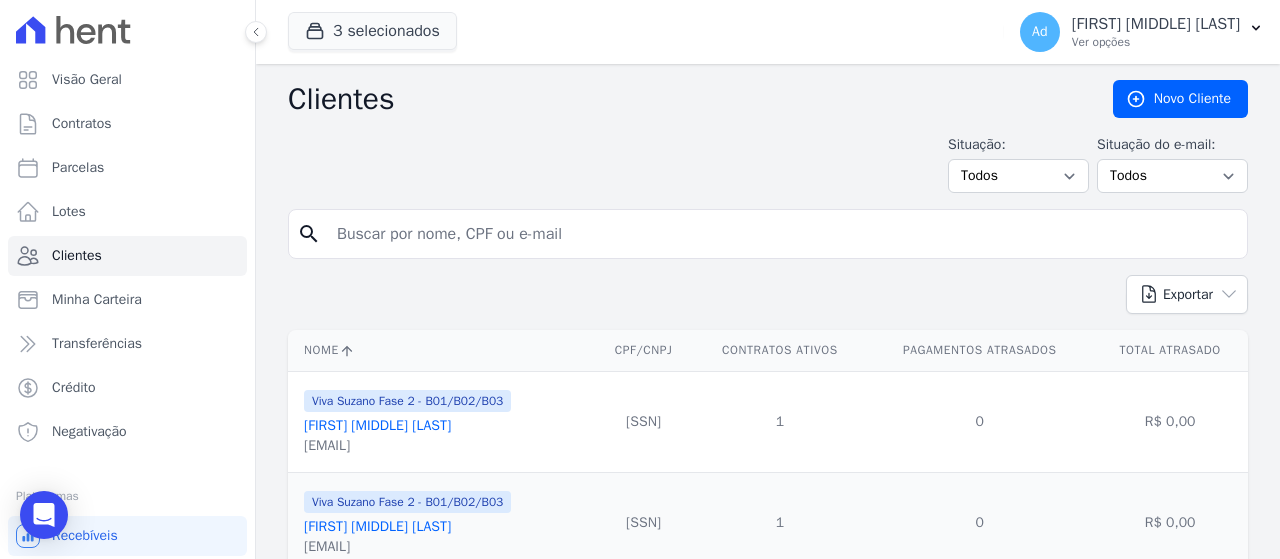 click at bounding box center (782, 234) 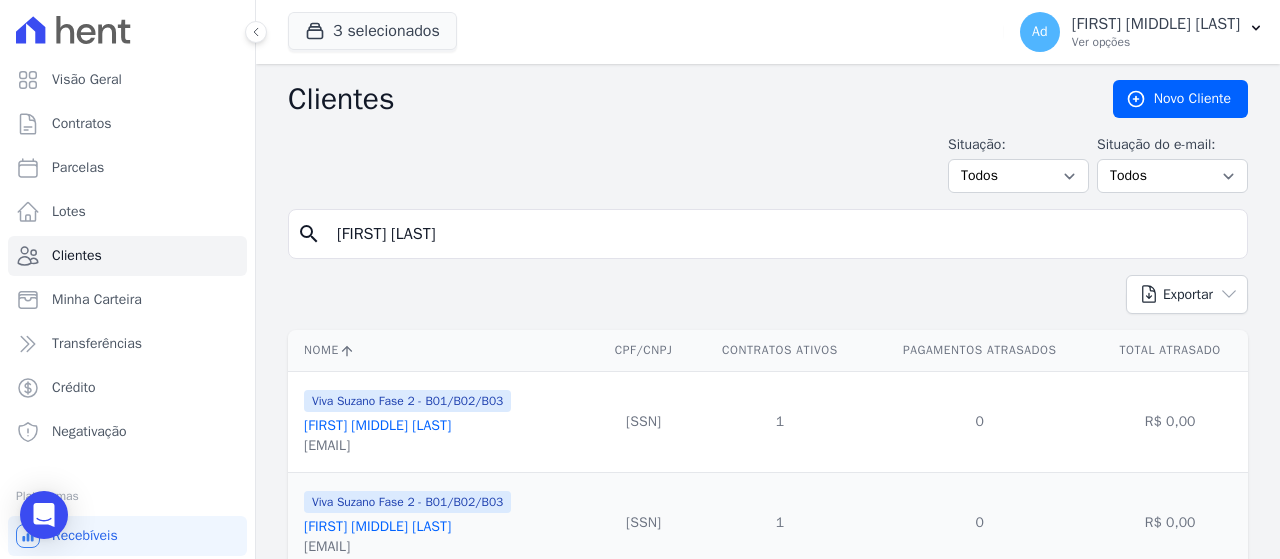 type on "jacqueline santos" 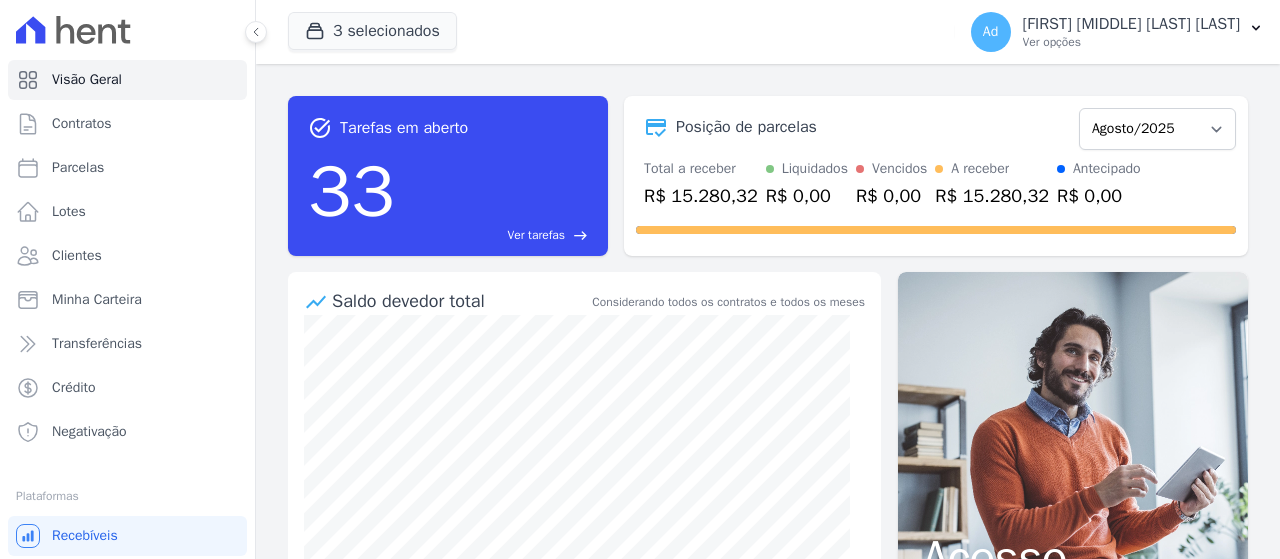 scroll, scrollTop: 0, scrollLeft: 0, axis: both 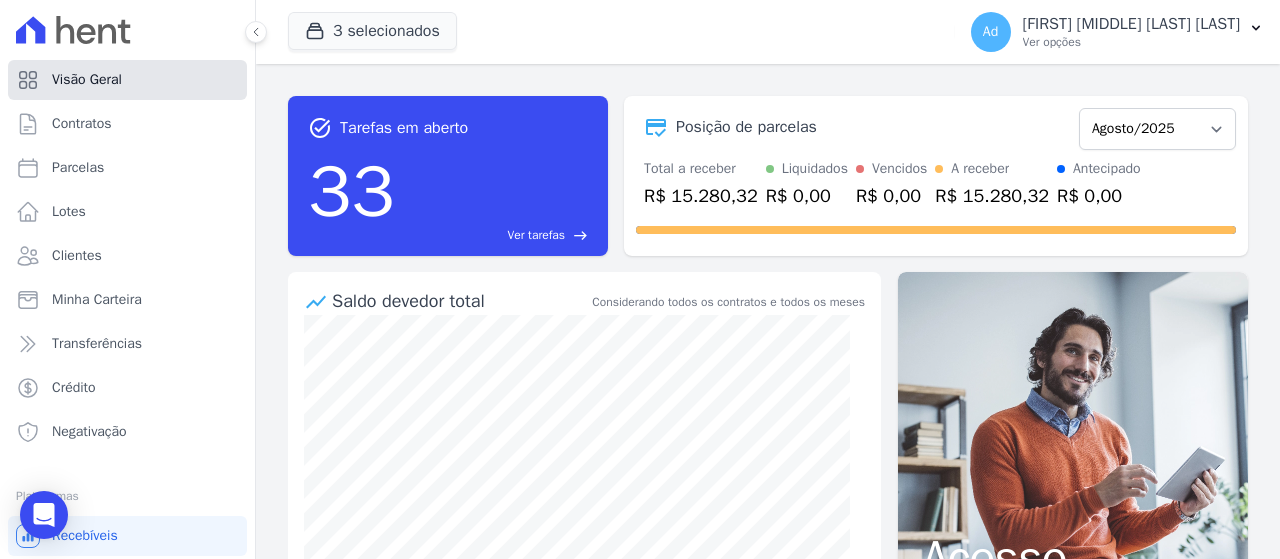 click on "Visão Geral" at bounding box center [127, 80] 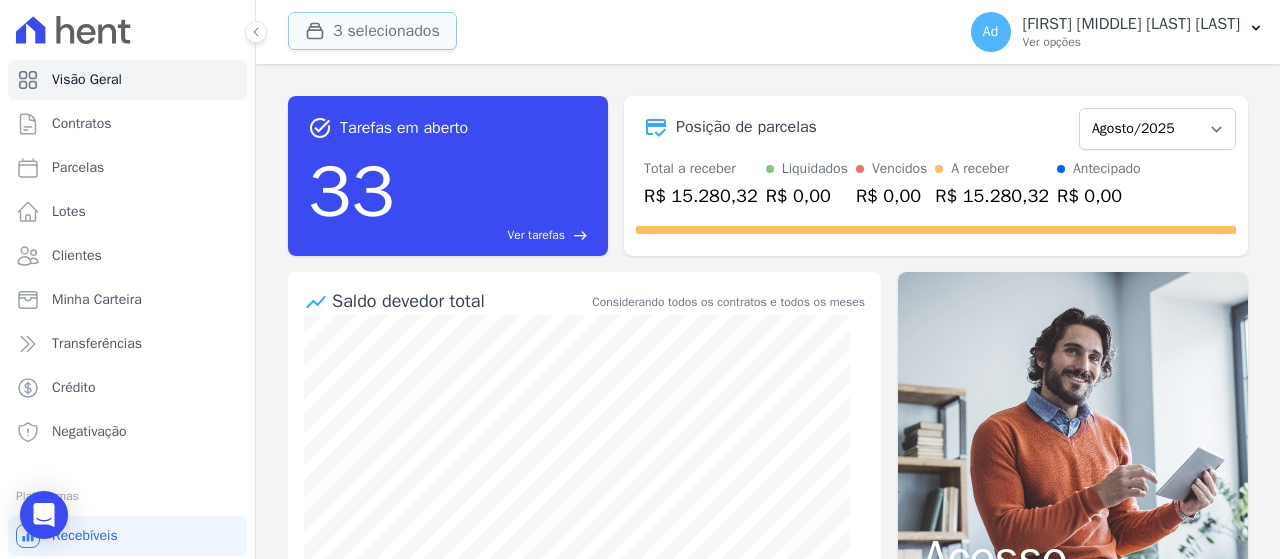 click on "3 selecionados" at bounding box center (372, 31) 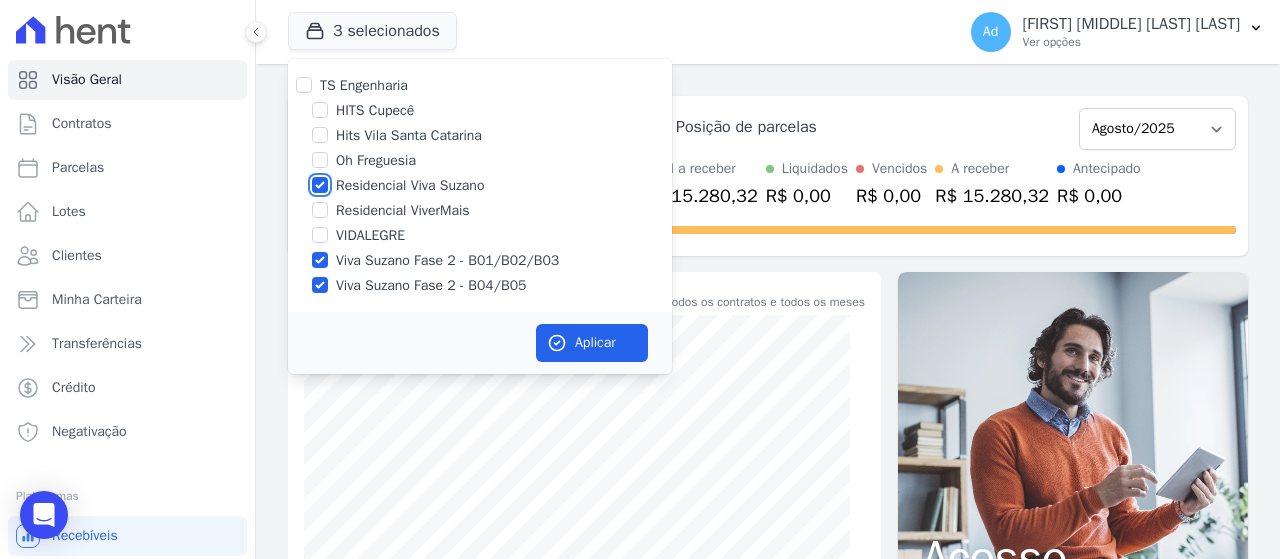 click on "Residencial Viva Suzano" at bounding box center [320, 185] 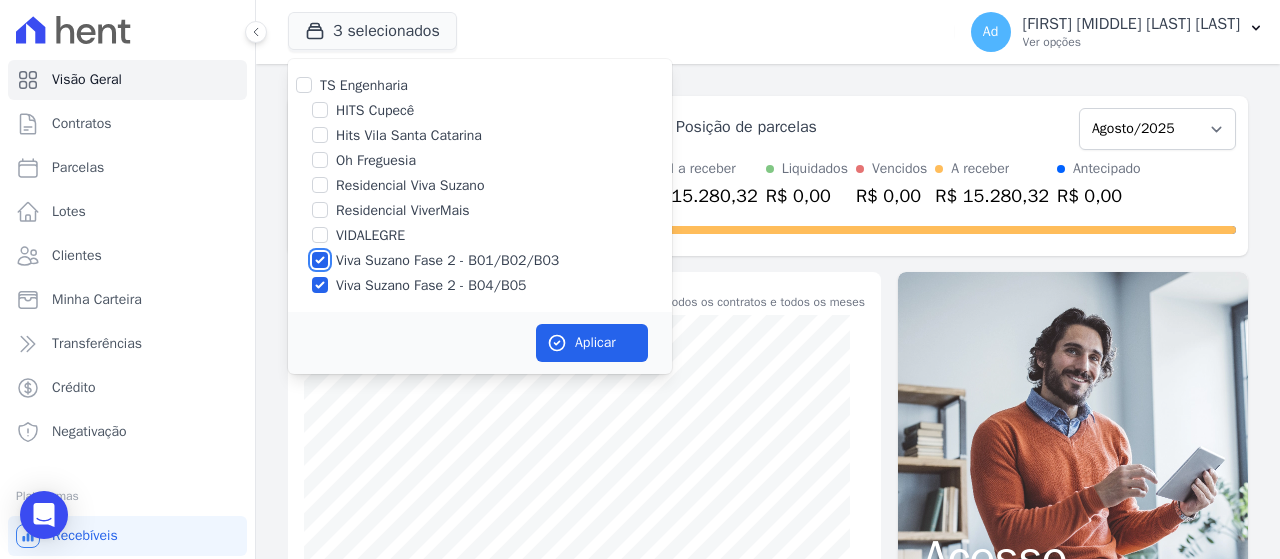 click on "Viva Suzano Fase 2 - B01/B02/B03" at bounding box center (320, 260) 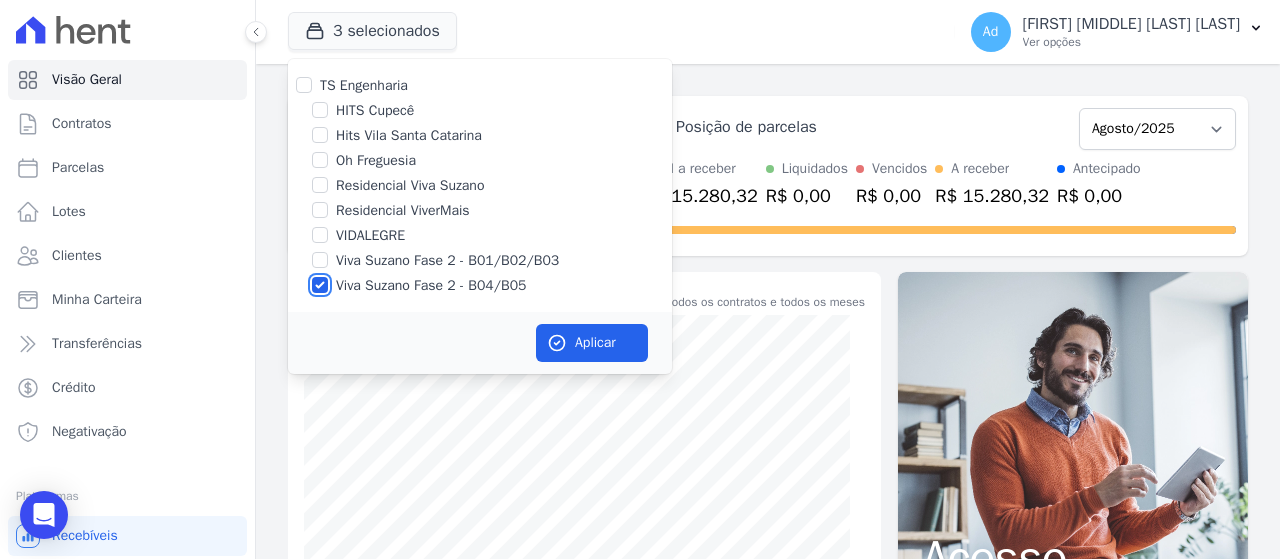 click on "Viva Suzano Fase 2 - B04/B05" at bounding box center (320, 285) 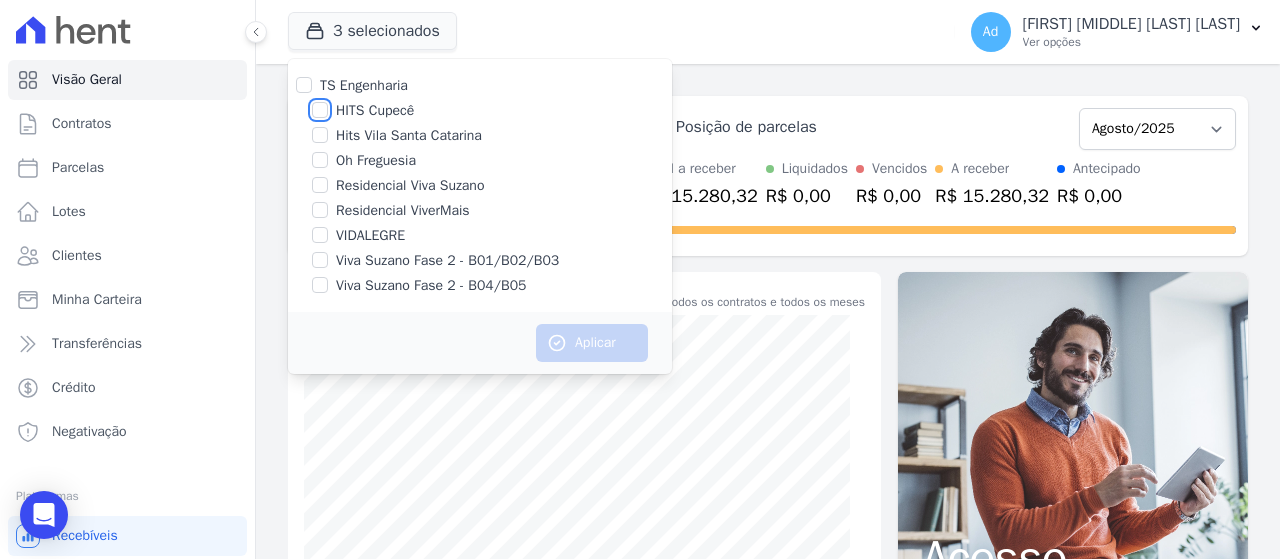 click on "HITS Cupecê" at bounding box center (320, 110) 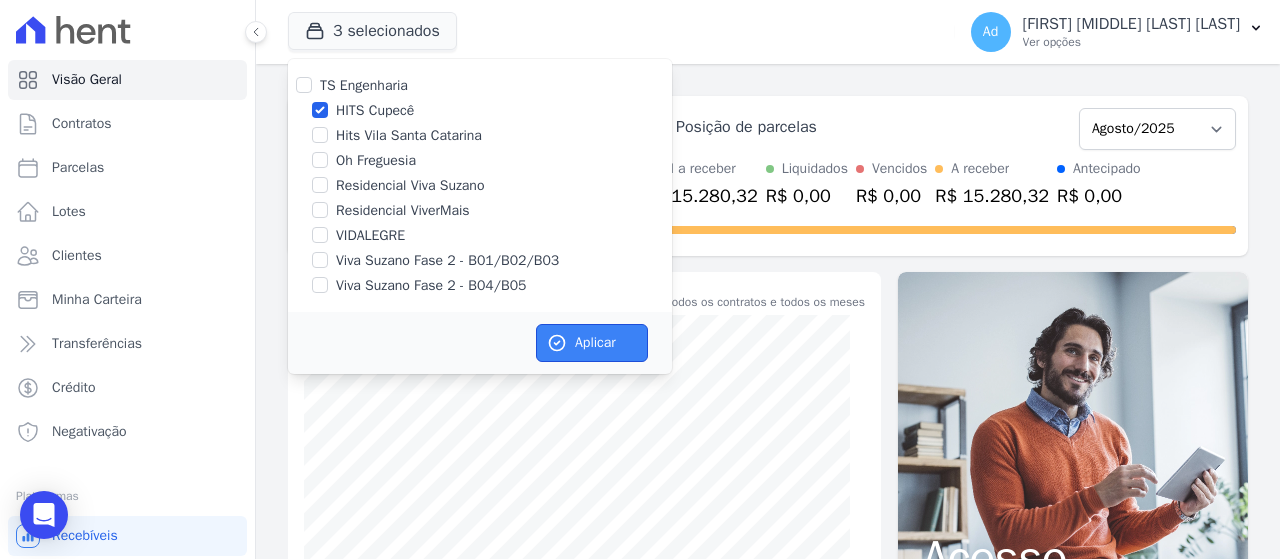 click on "Aplicar" at bounding box center [592, 343] 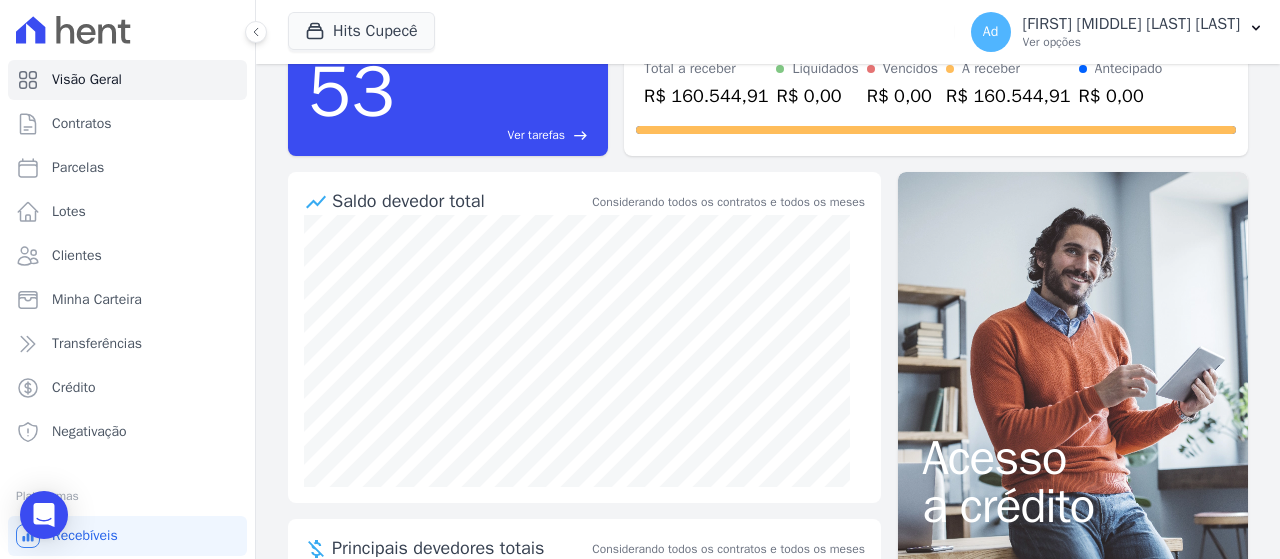 scroll, scrollTop: 0, scrollLeft: 0, axis: both 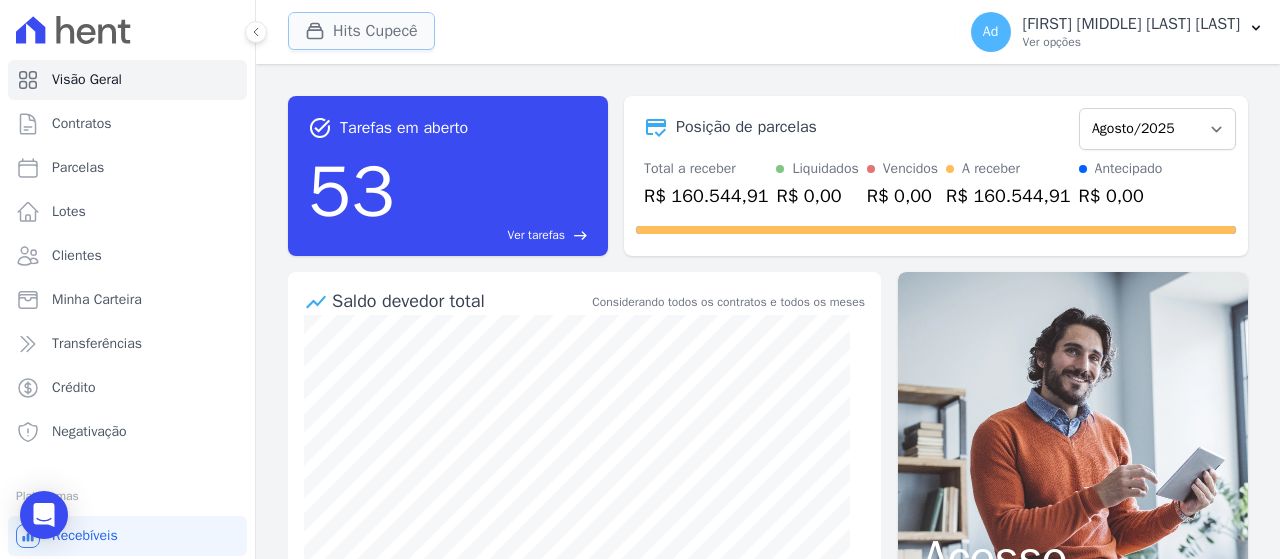 click on "Hits Cupecê" at bounding box center [361, 31] 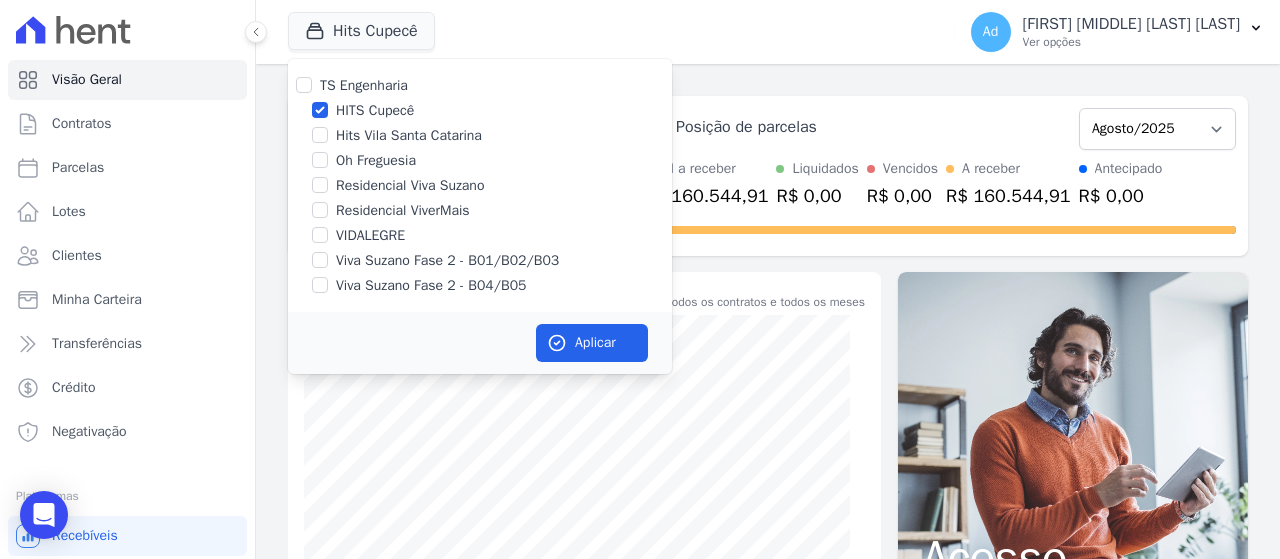 click on "Hits Cupecê
TS Engenharia
HITS Cupecê
Hits Vila Santa Catarina
Oh Freguesia
Residencial Viva Suzano" at bounding box center [617, 32] 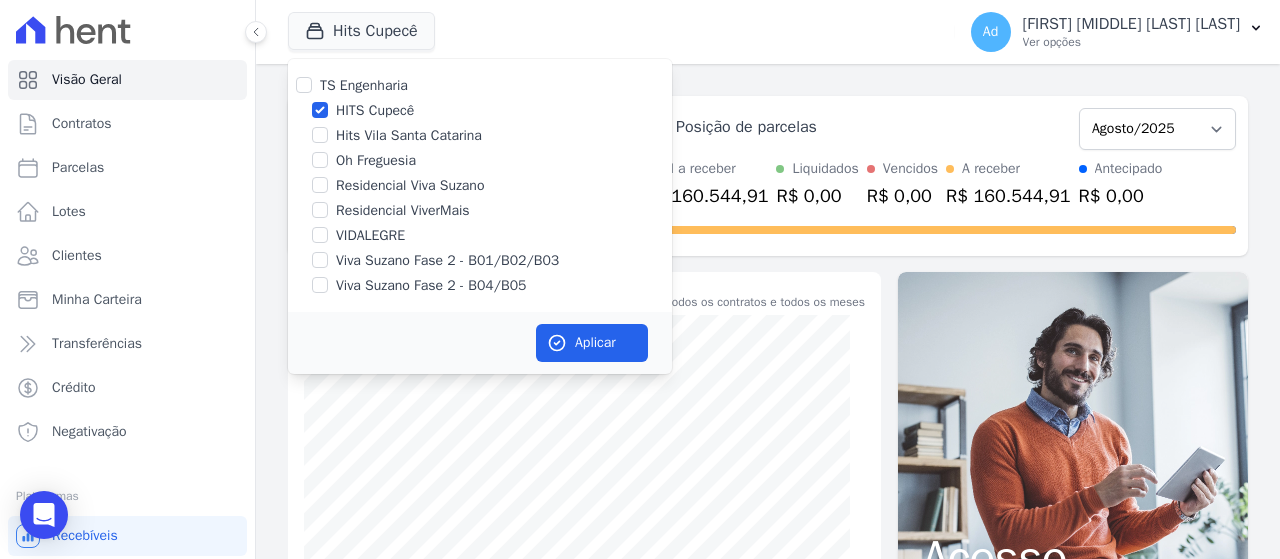 click on "Hits Cupecê
TS Engenharia
HITS Cupecê
Hits Vila Santa Catarina
Oh Freguesia
Residencial Viva Suzano" at bounding box center (617, 32) 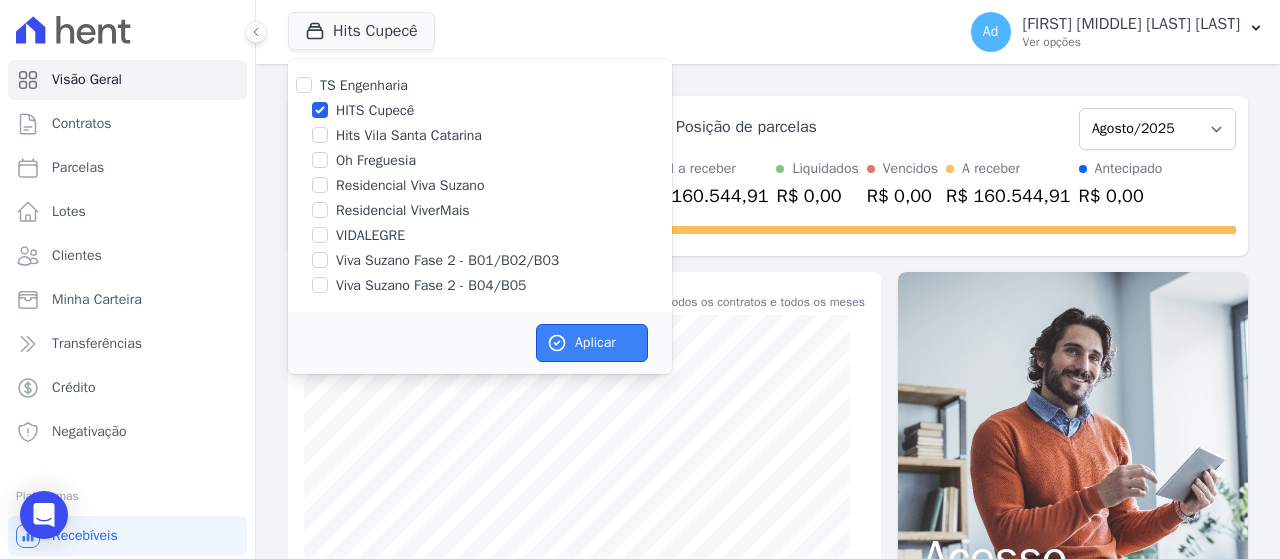 click 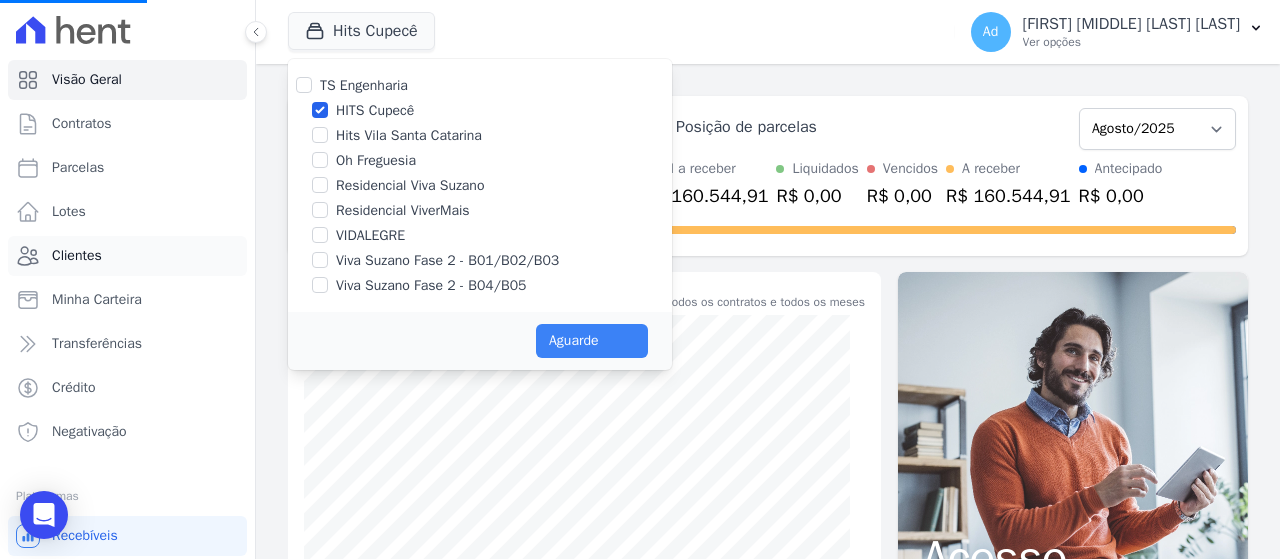 click on "Clientes" at bounding box center (127, 256) 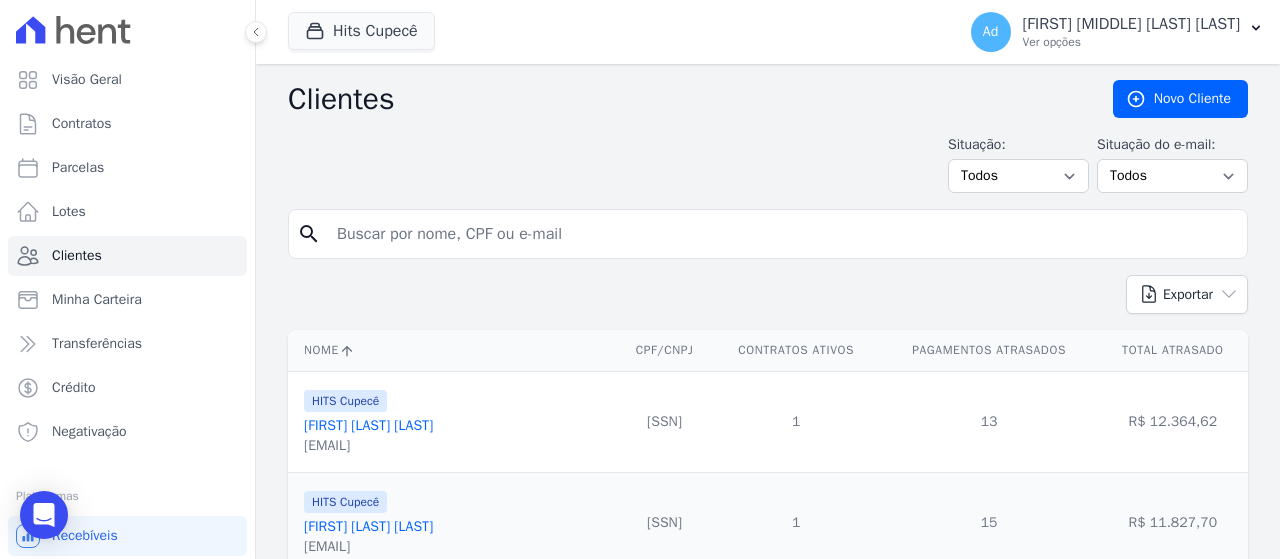 scroll, scrollTop: 121, scrollLeft: 0, axis: vertical 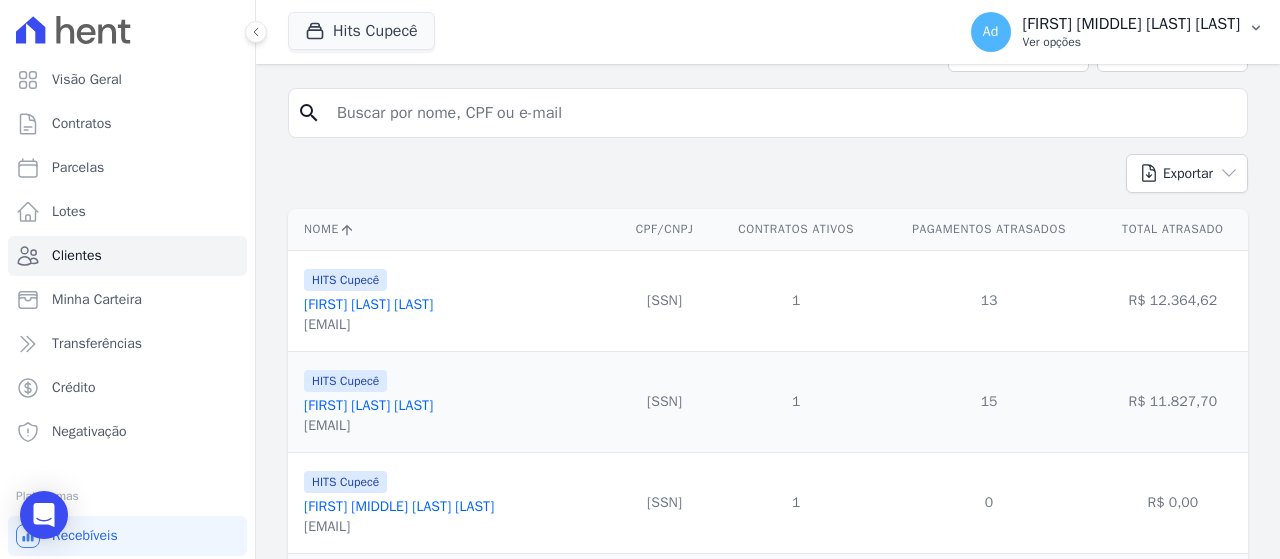 click on "Ver opções" at bounding box center (1131, 42) 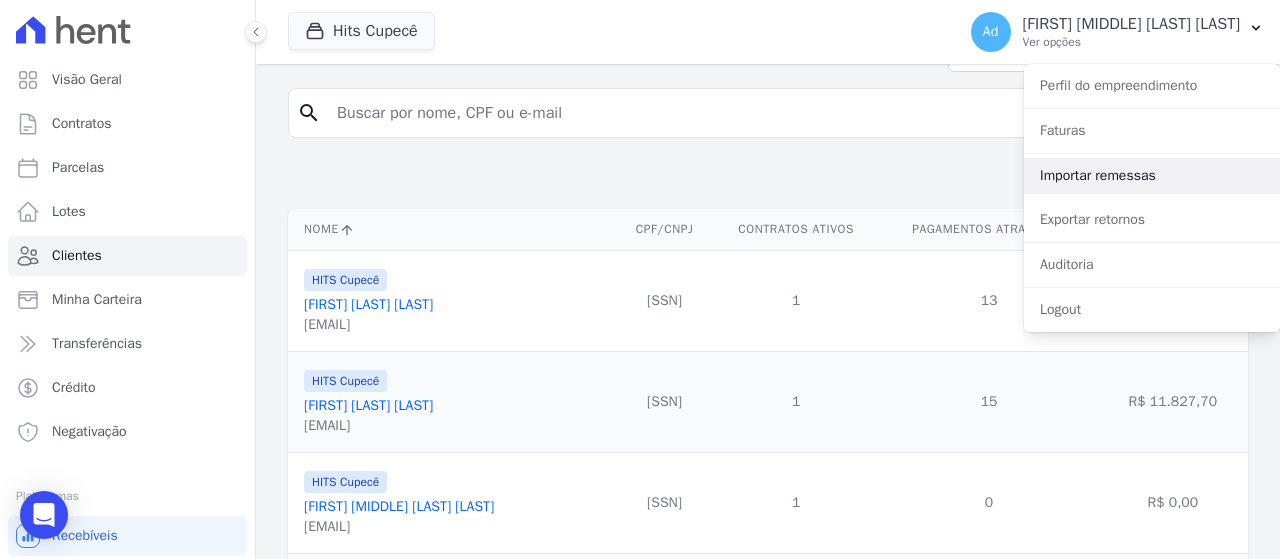 click on "Importar remessas" at bounding box center [1152, 176] 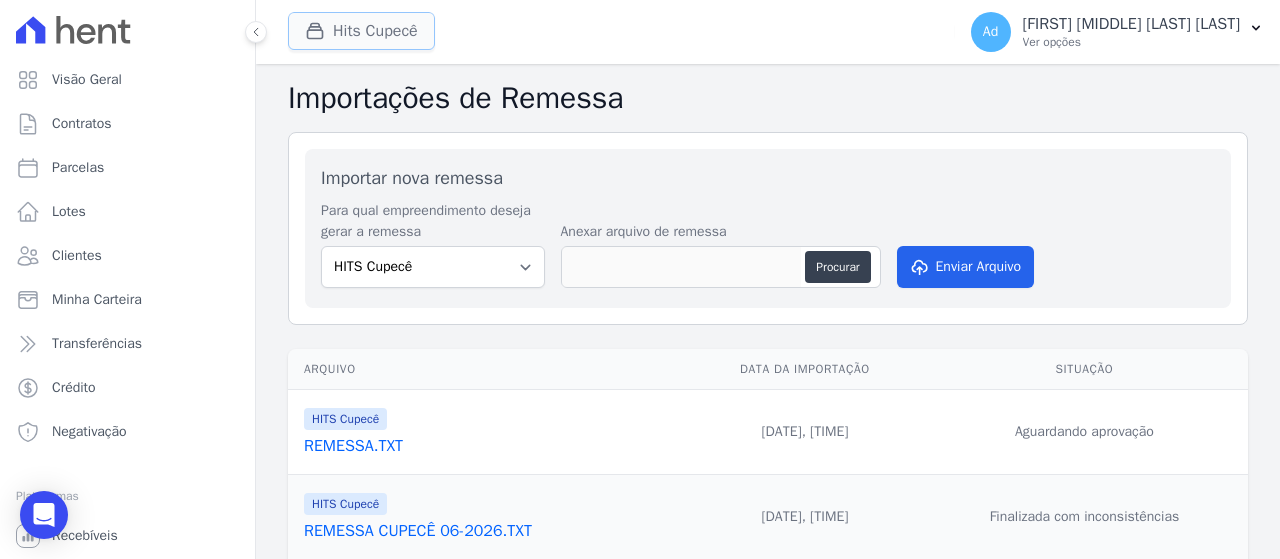 click on "Hits Cupecê" at bounding box center (361, 31) 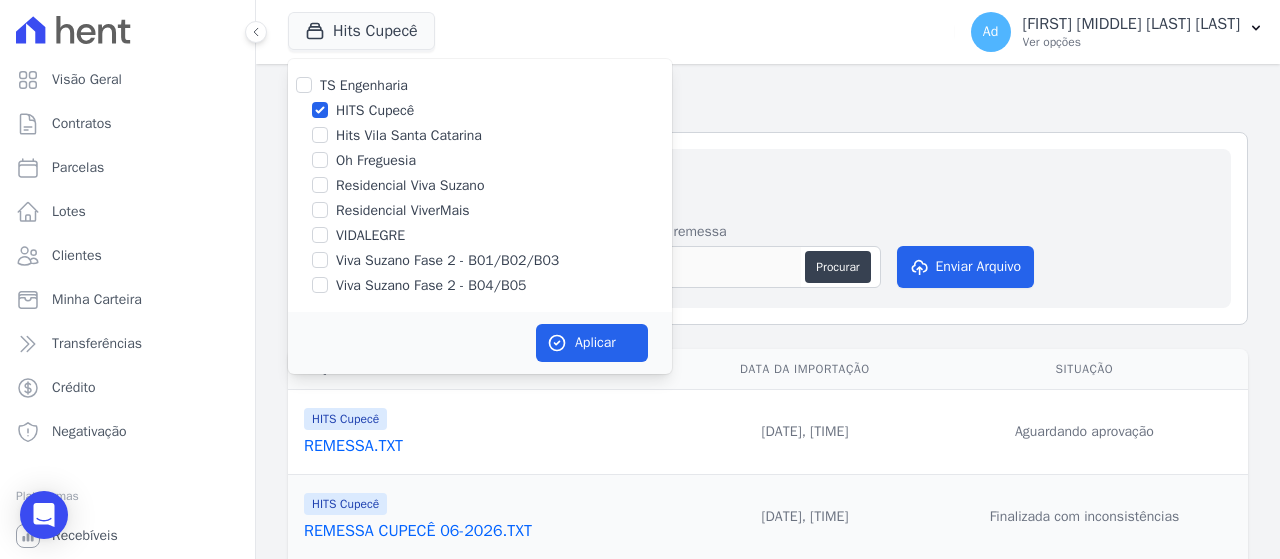 click on "HITS Cupecê" at bounding box center [375, 110] 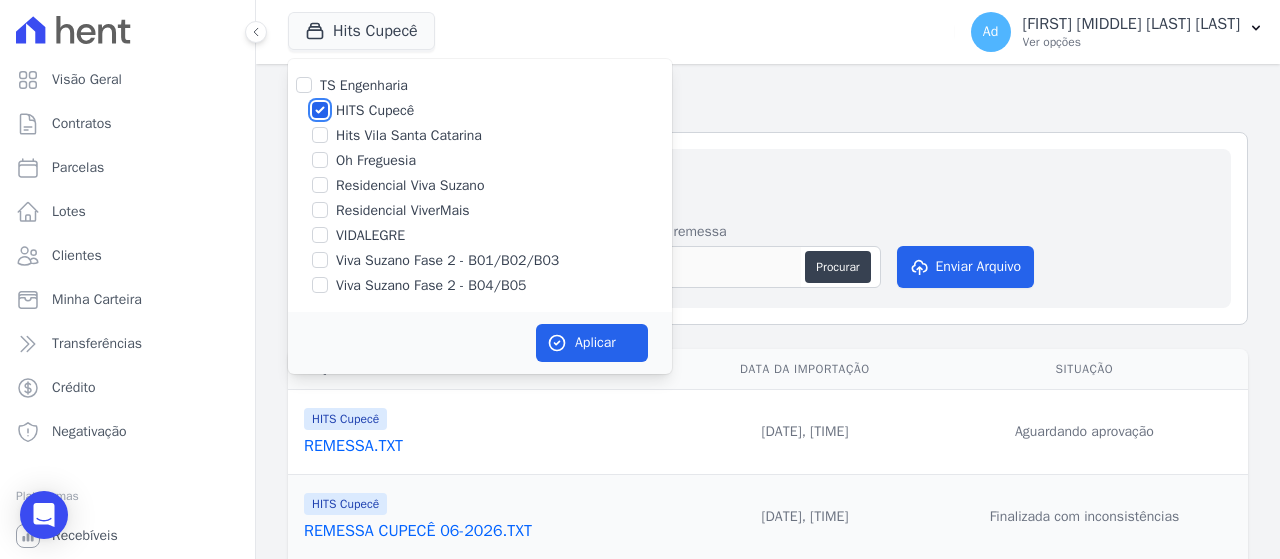 checkbox on "false" 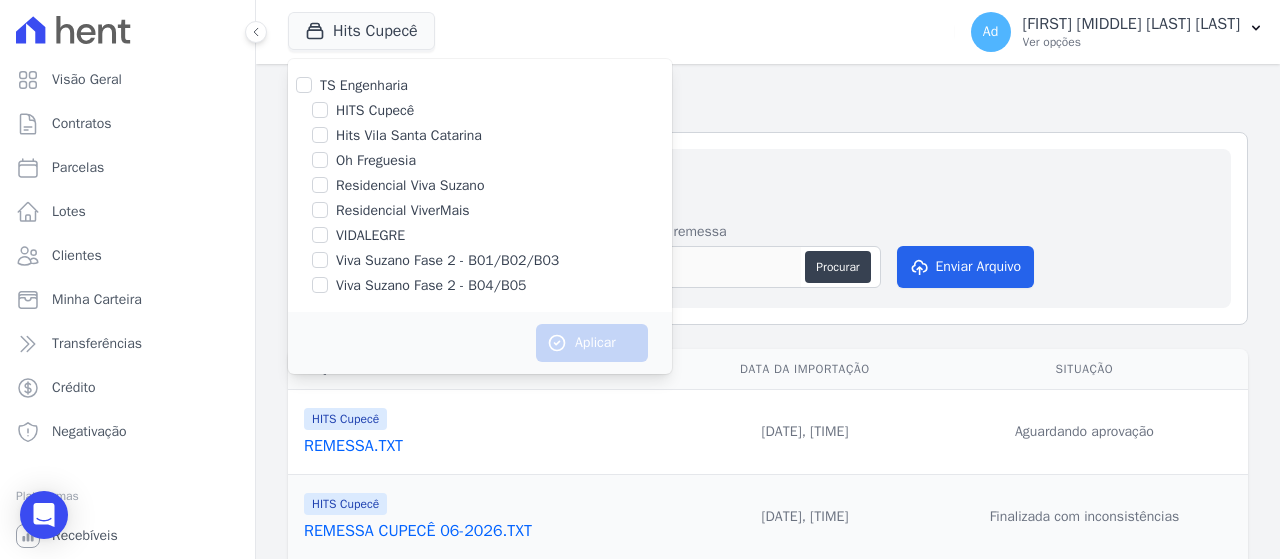 click on "Hits Cupecê
TS Engenharia
HITS Cupecê
Hits Vila Santa Catarina
Oh Freguesia
Residencial Viva Suzano" at bounding box center [617, 32] 